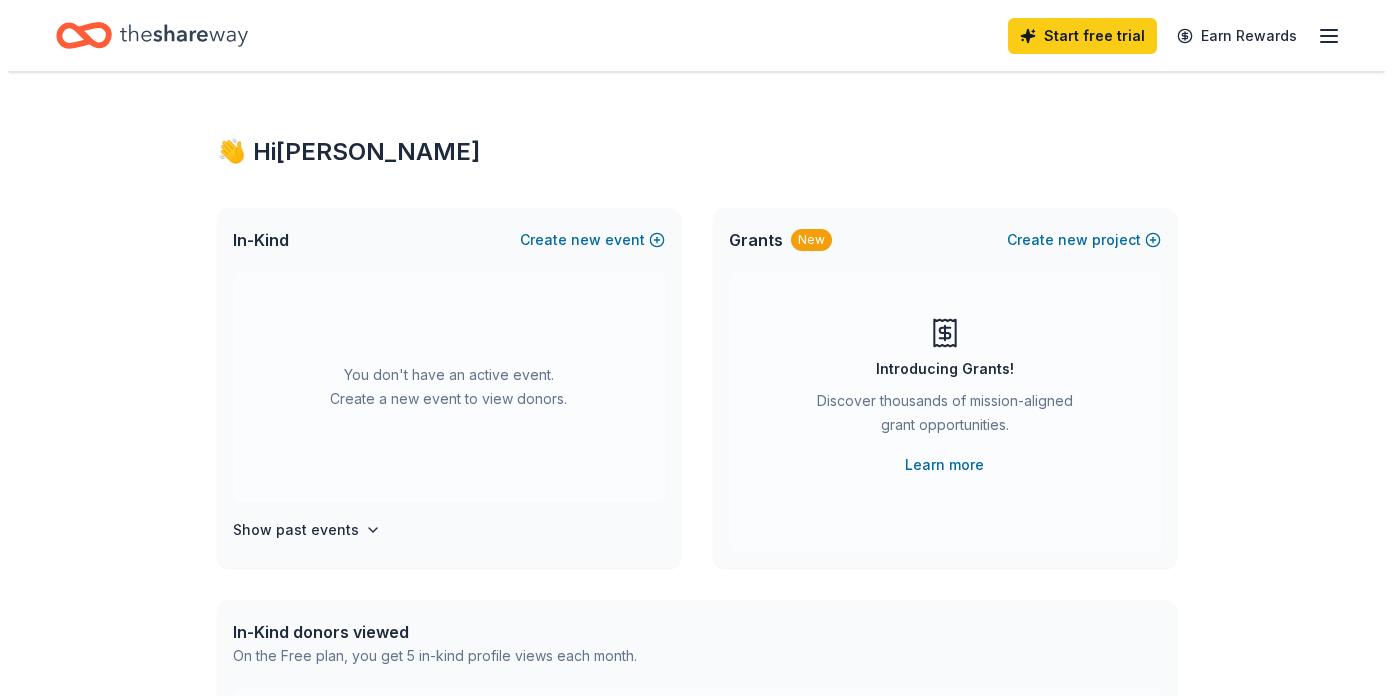 scroll, scrollTop: 0, scrollLeft: 0, axis: both 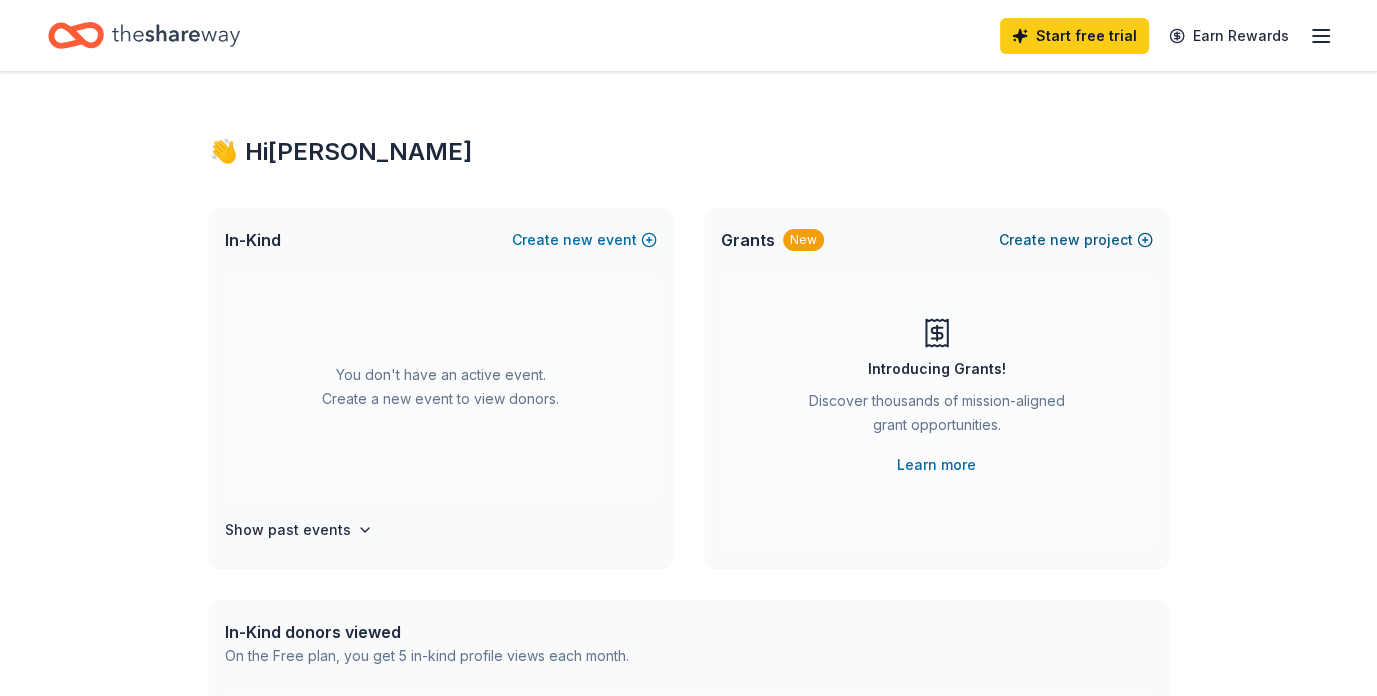 click on "Create  new  project" at bounding box center (1076, 240) 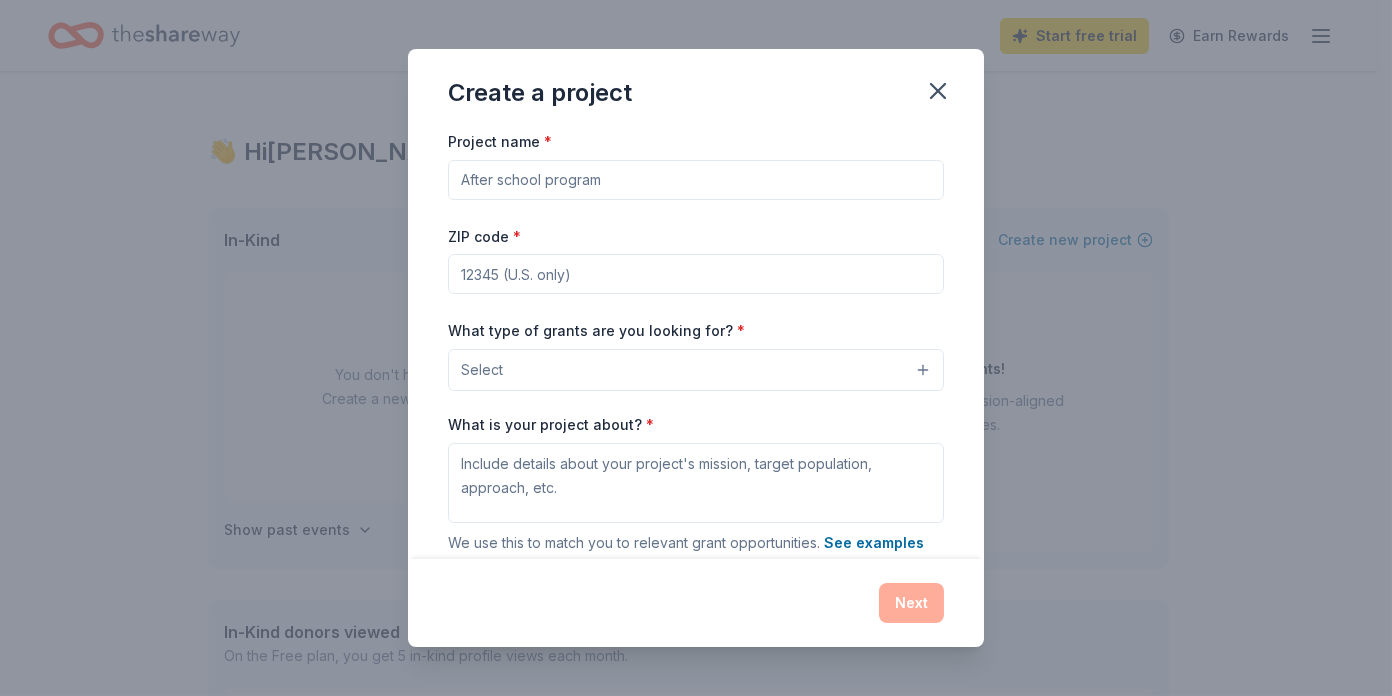 click on "Project name *" at bounding box center [696, 180] 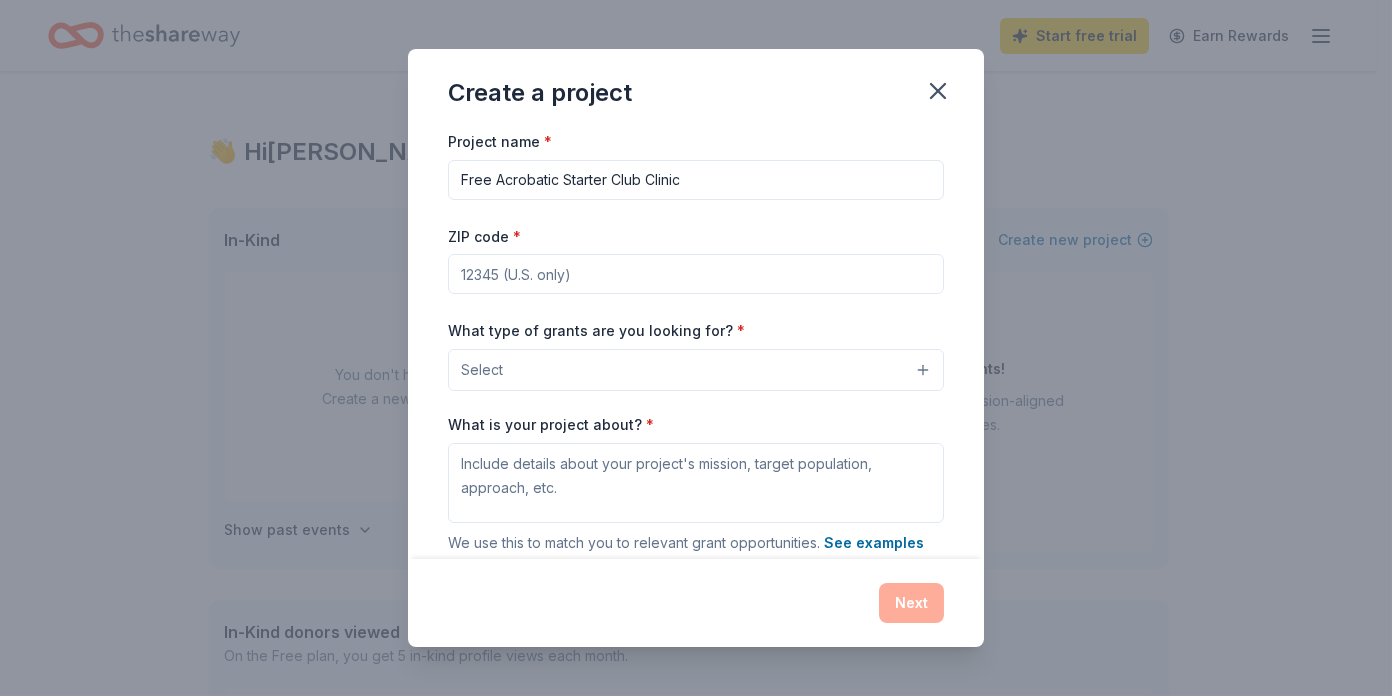 type on "Free Acrobatic Starter Club Clinic" 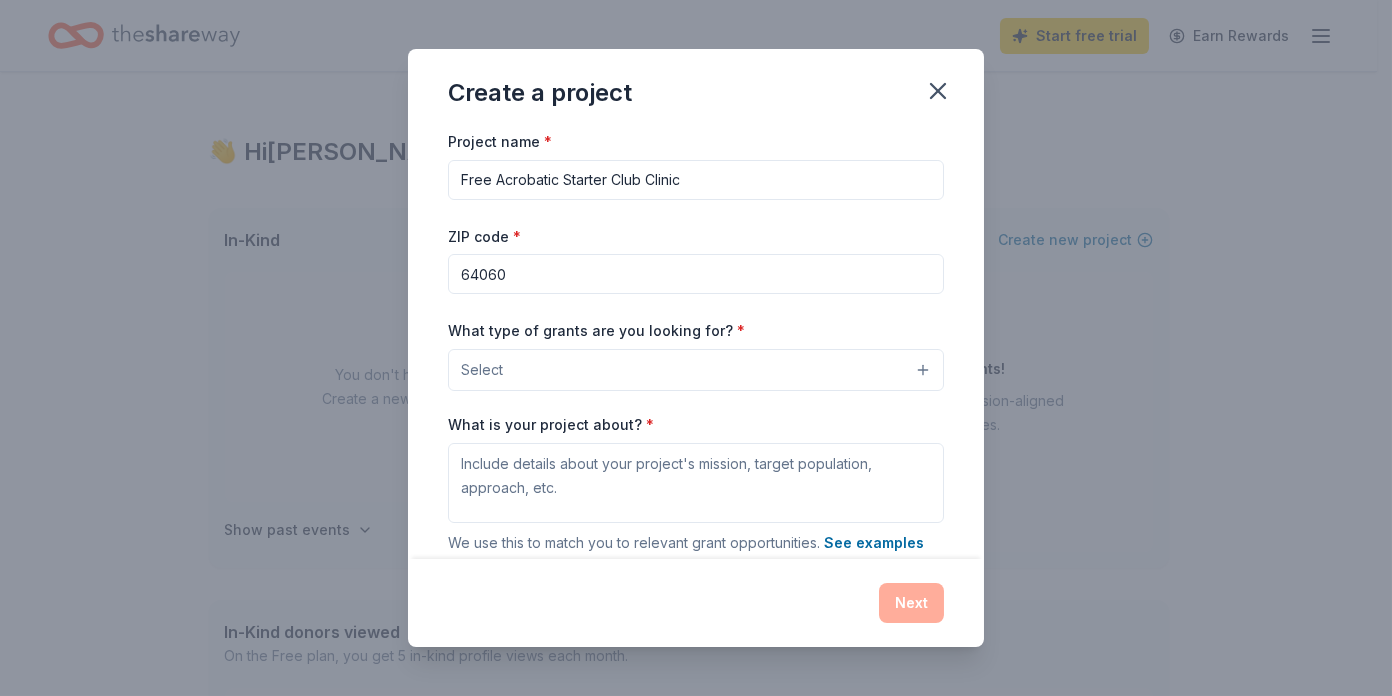 type on "64060" 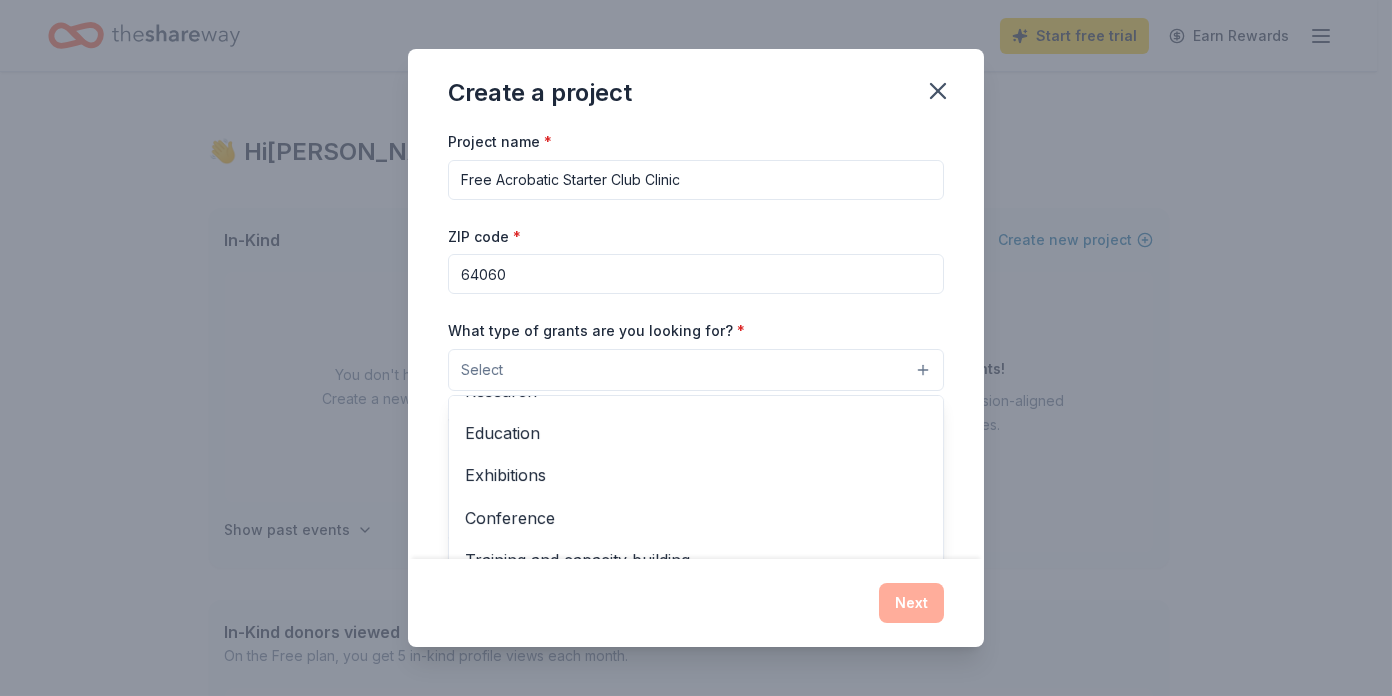 scroll, scrollTop: 235, scrollLeft: 0, axis: vertical 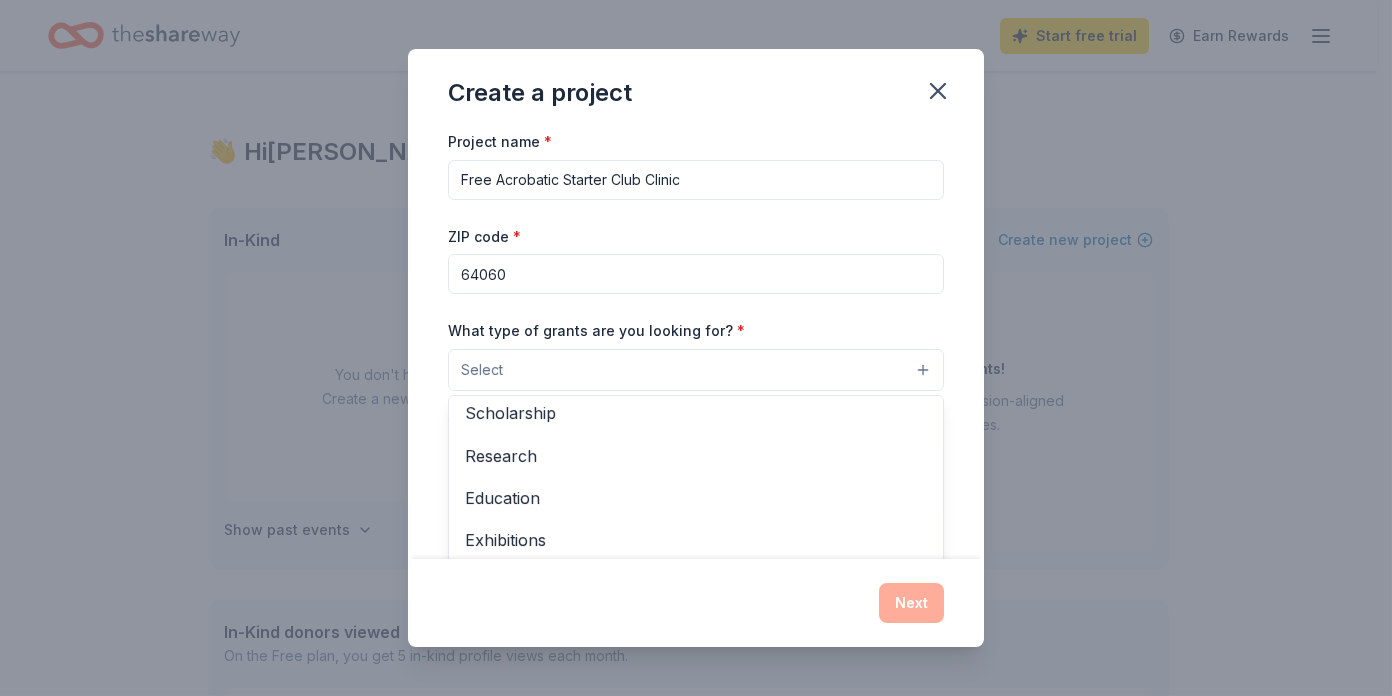 drag, startPoint x: 692, startPoint y: 178, endPoint x: 484, endPoint y: 170, distance: 208.1538 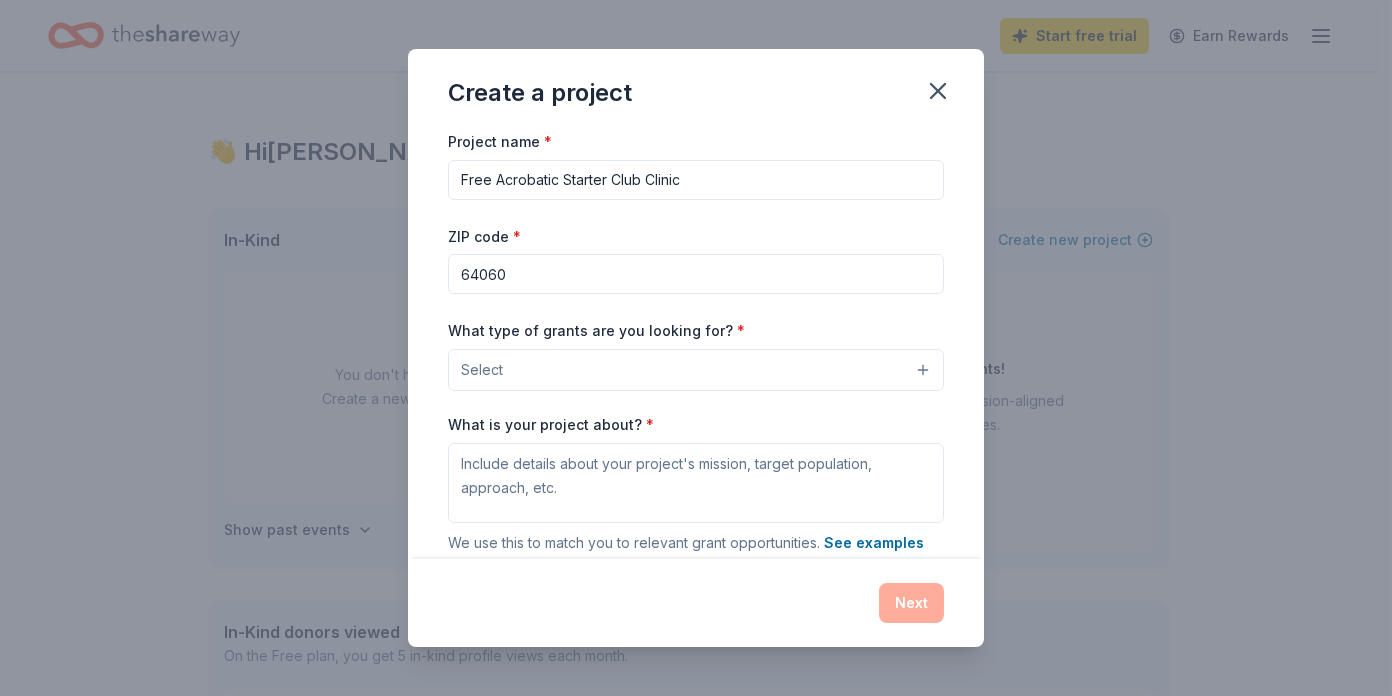 click on "Free Acrobatic Starter Club Clinic" at bounding box center (696, 180) 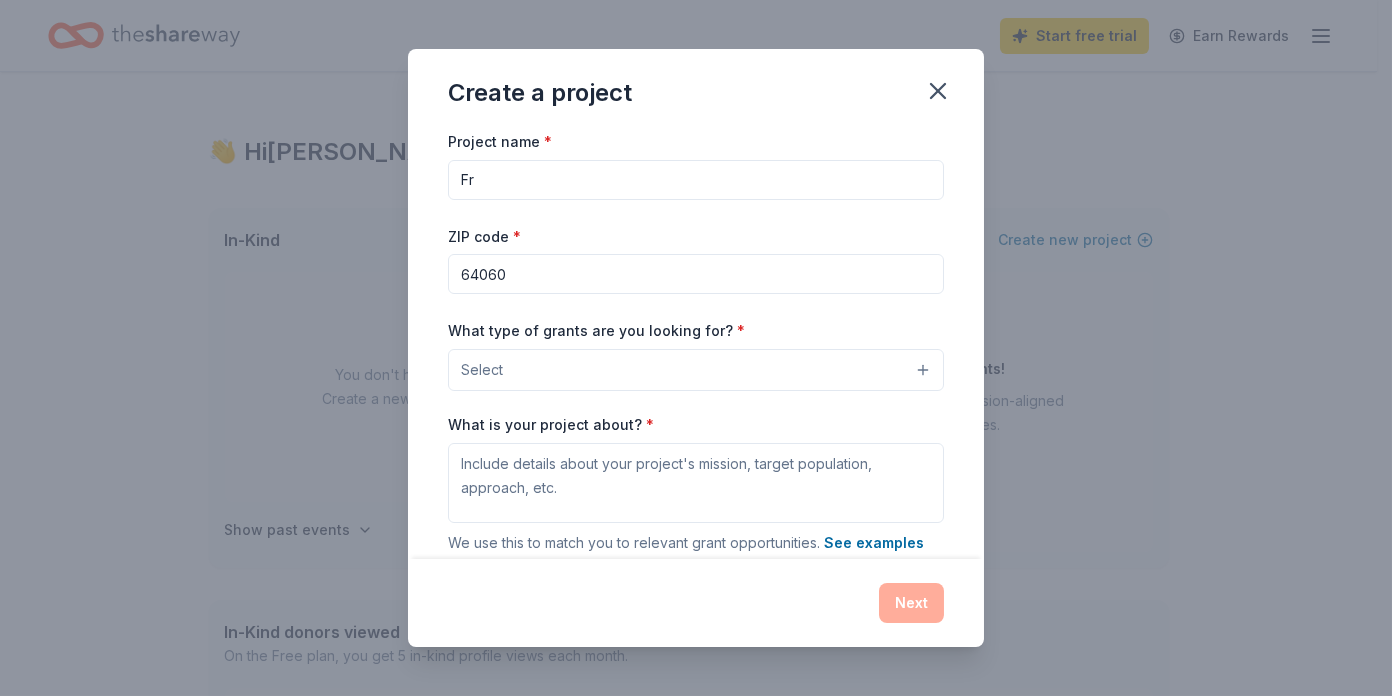 type on "F" 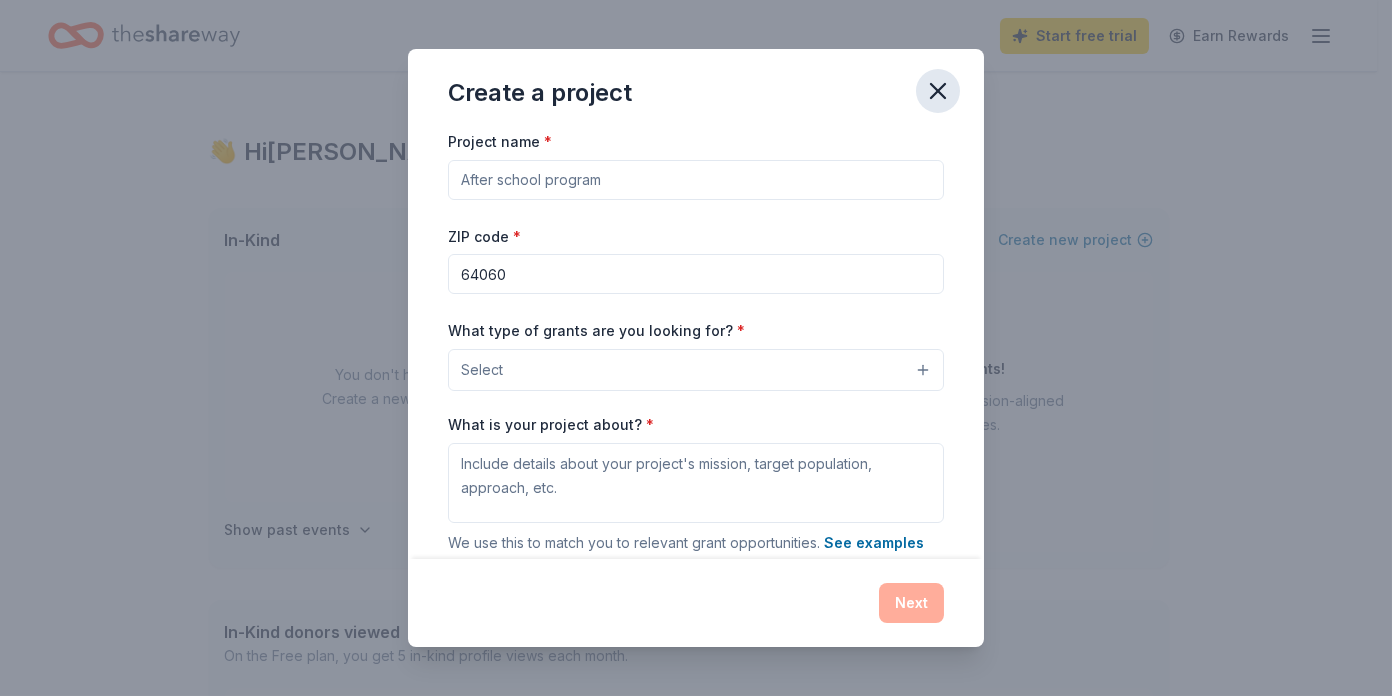 type 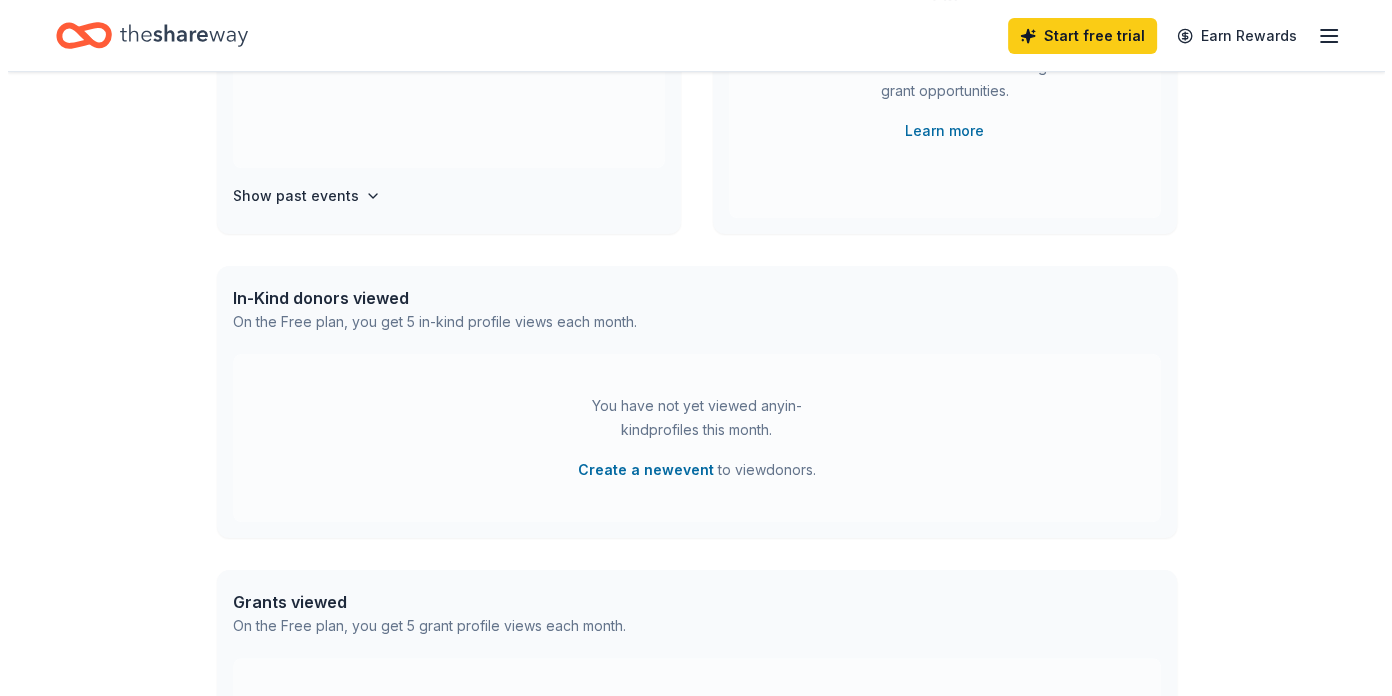 scroll, scrollTop: 400, scrollLeft: 0, axis: vertical 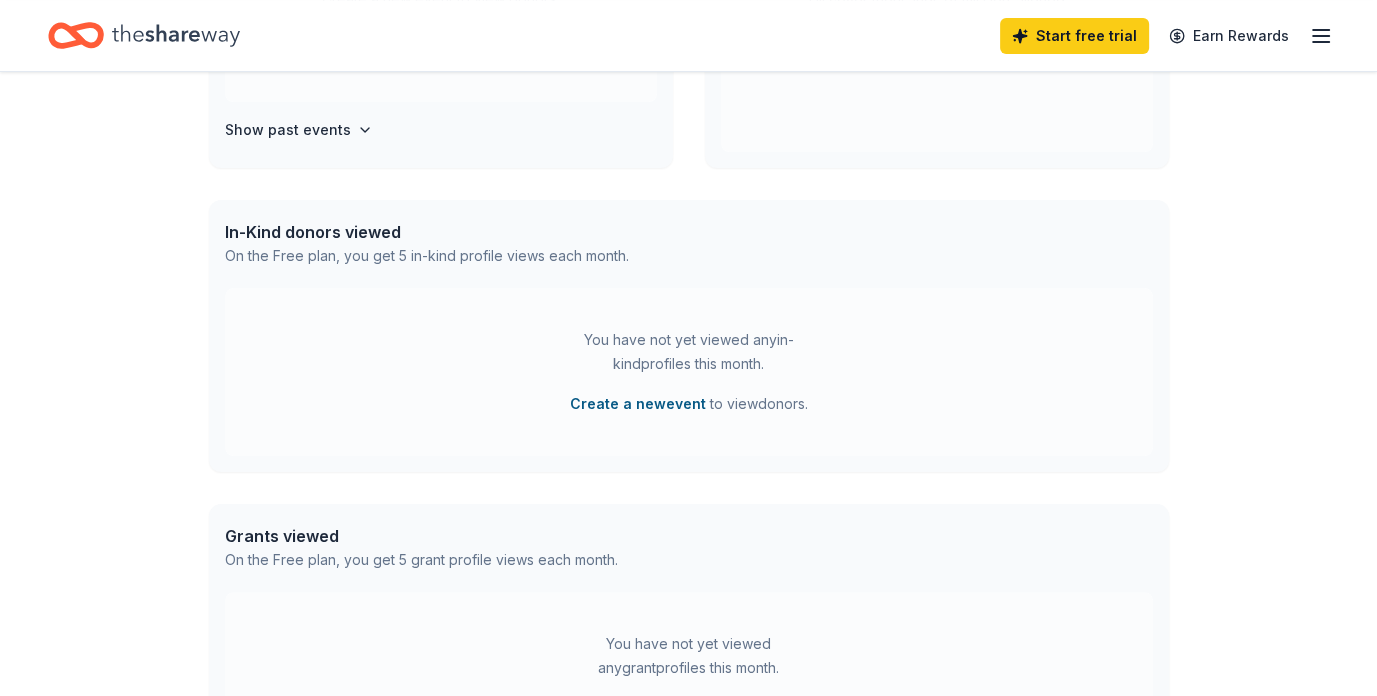 click on "Create a new  event" at bounding box center (638, 404) 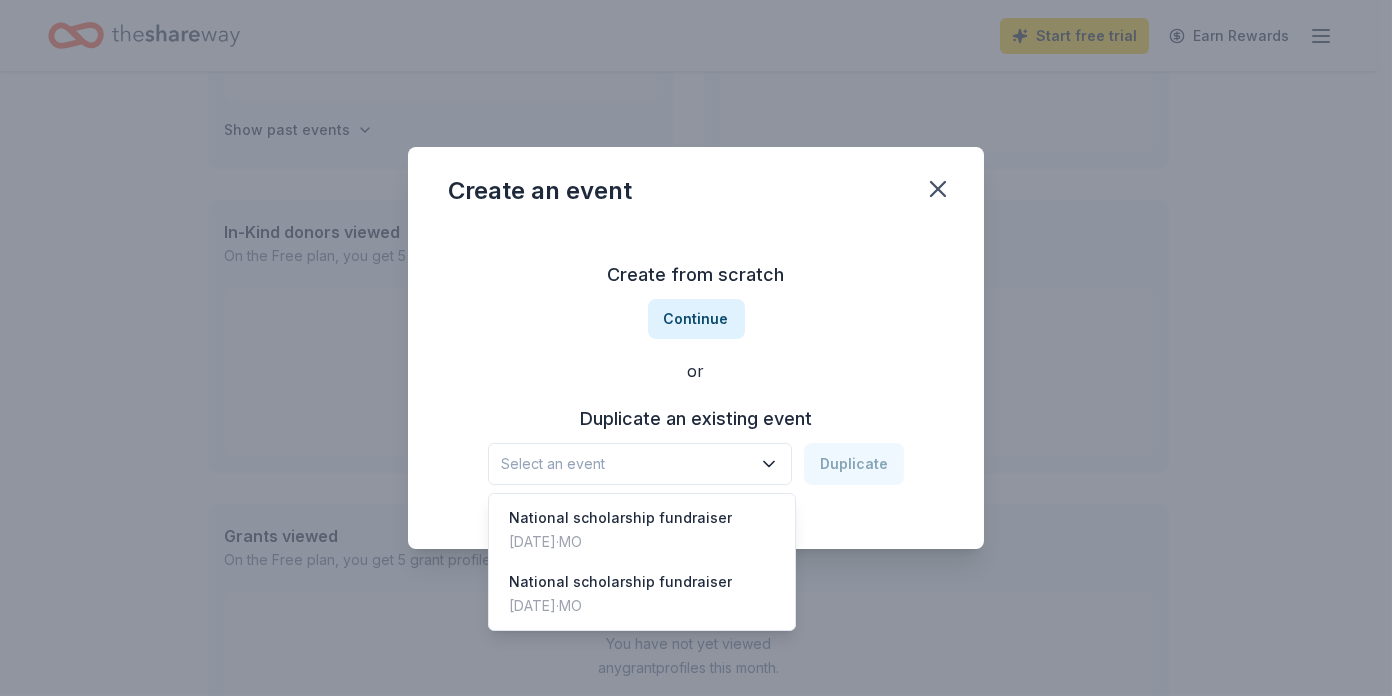 click on "Select an event" at bounding box center (626, 464) 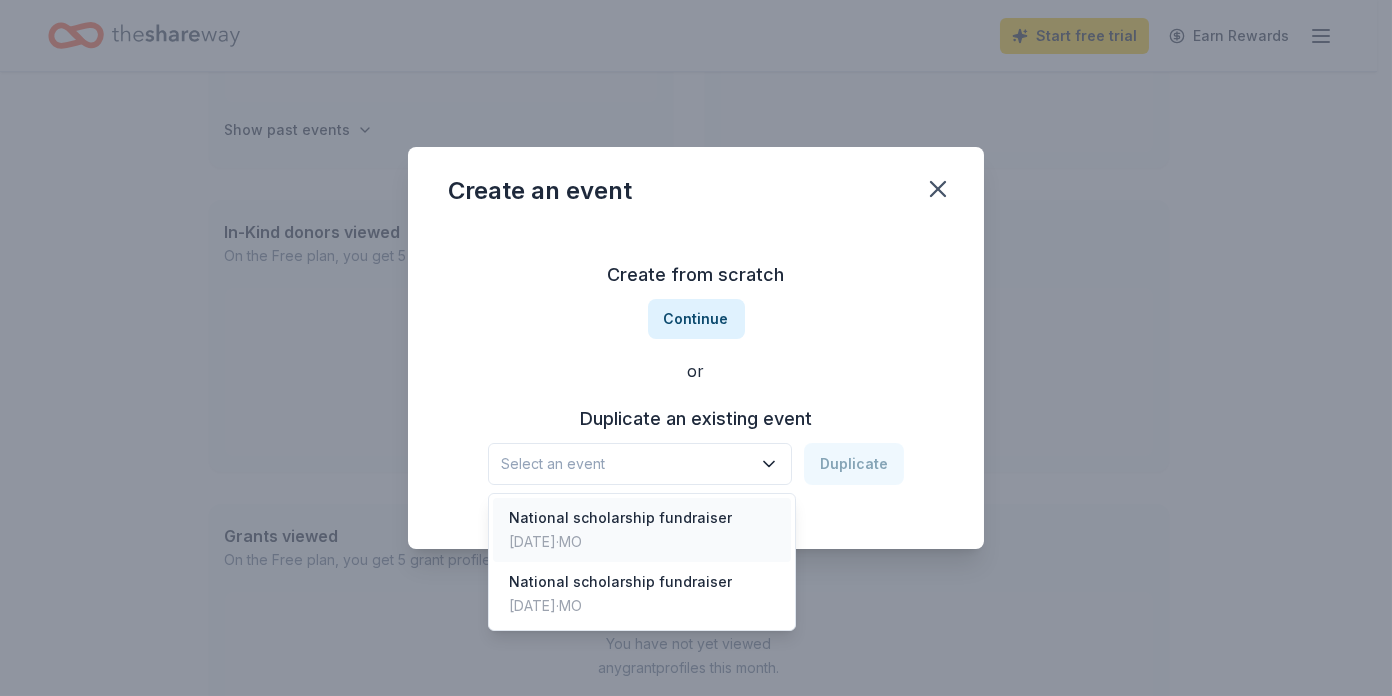 click on "[DATE]  ·  [GEOGRAPHIC_DATA]" at bounding box center (620, 542) 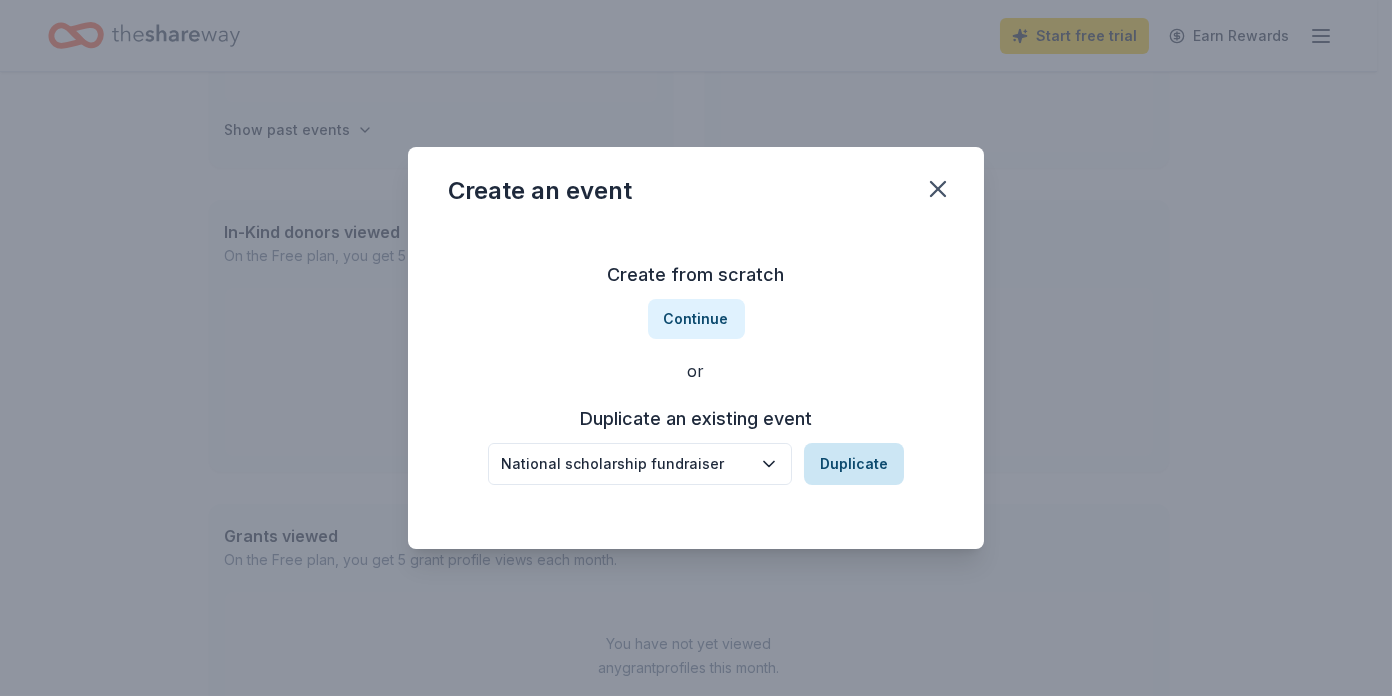 click on "Duplicate" at bounding box center [854, 464] 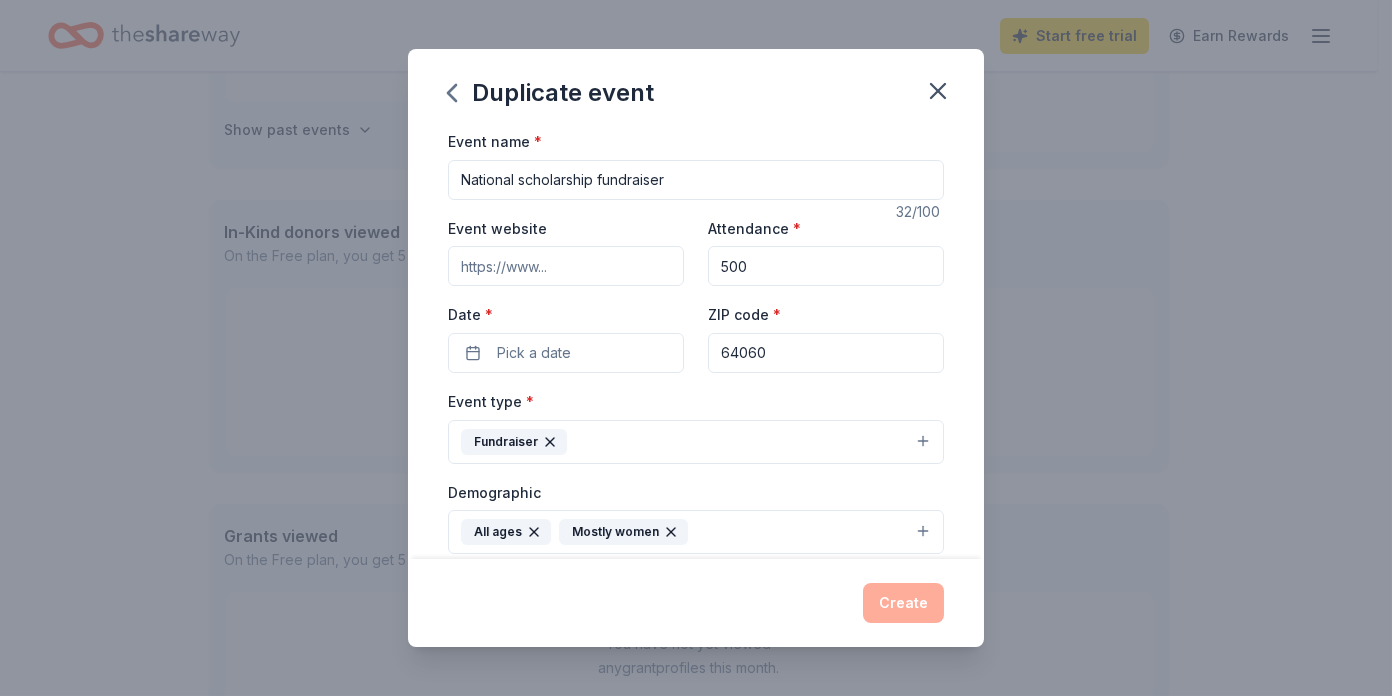 click on "500" at bounding box center (826, 266) 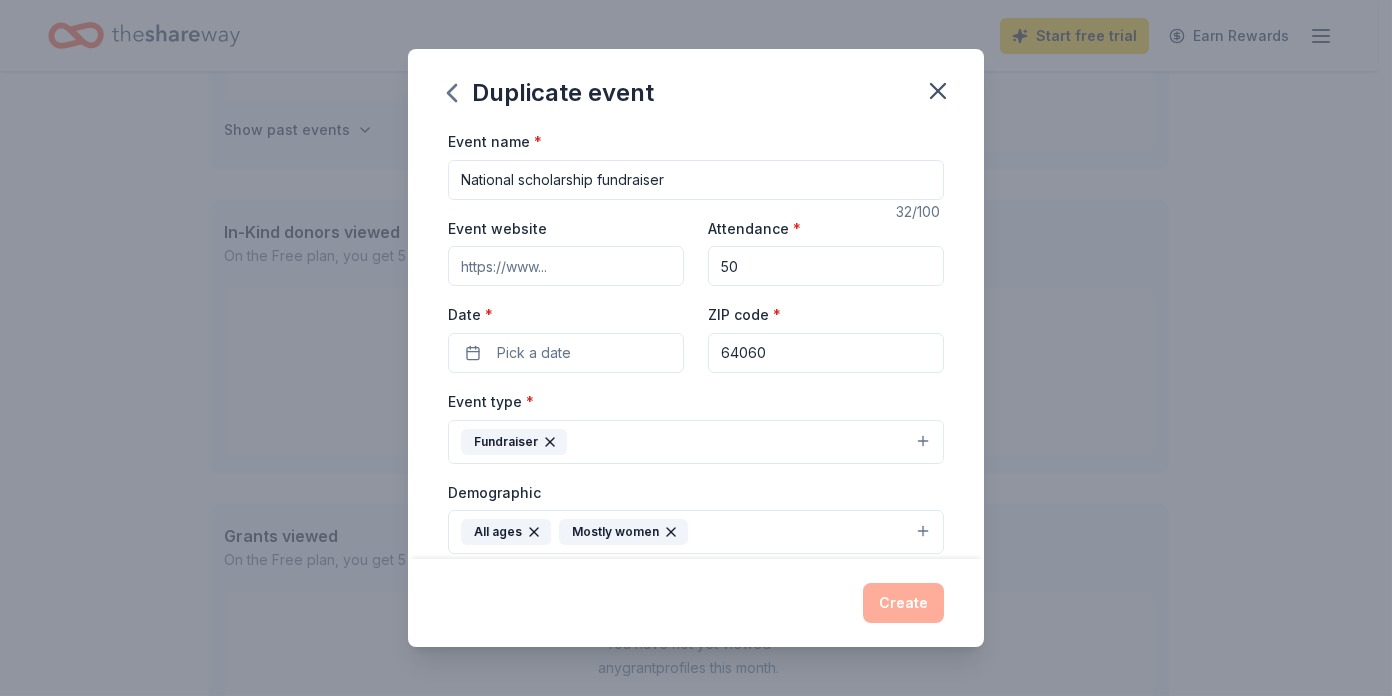 type on "5" 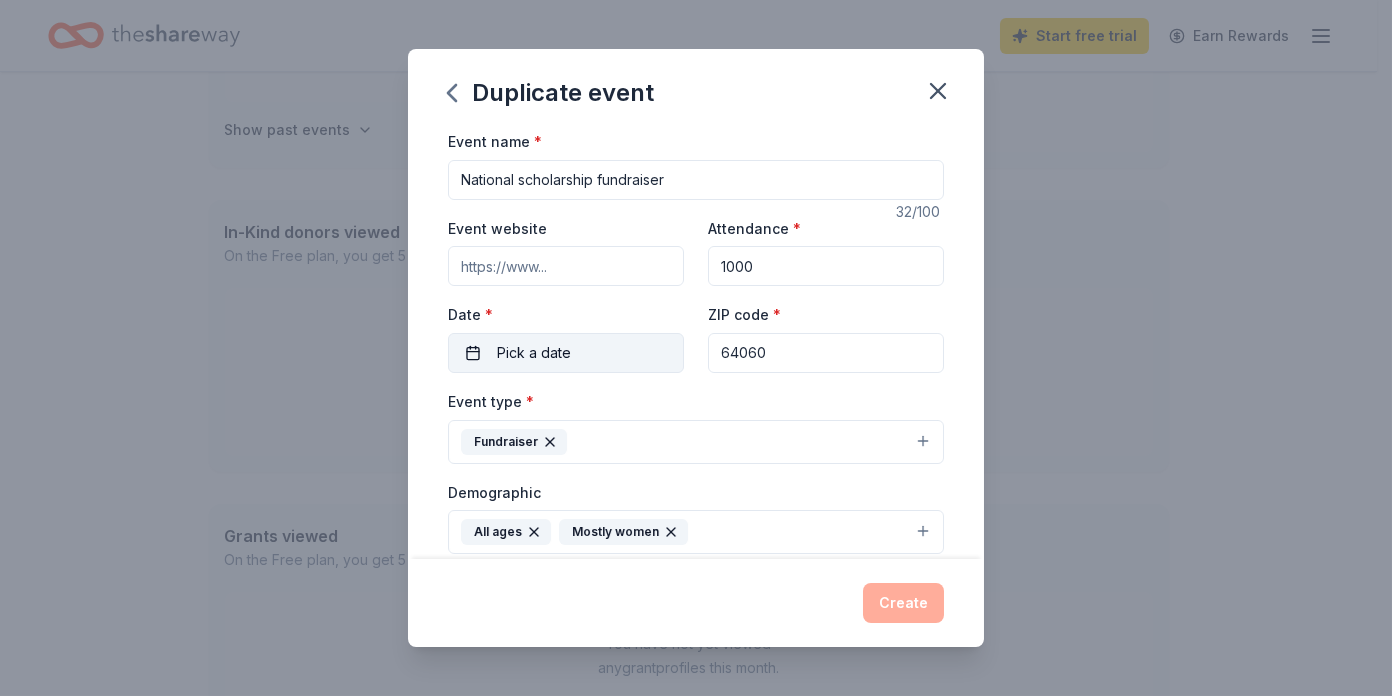 type on "1000" 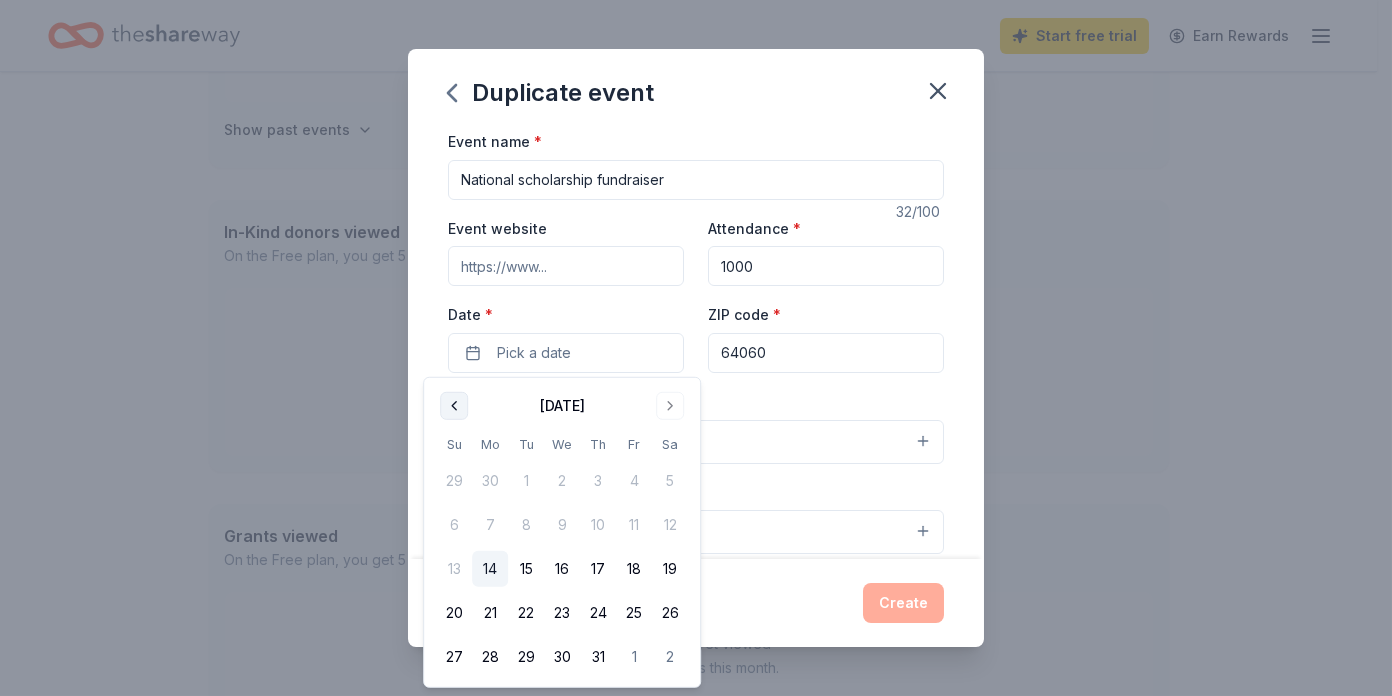 click at bounding box center (454, 406) 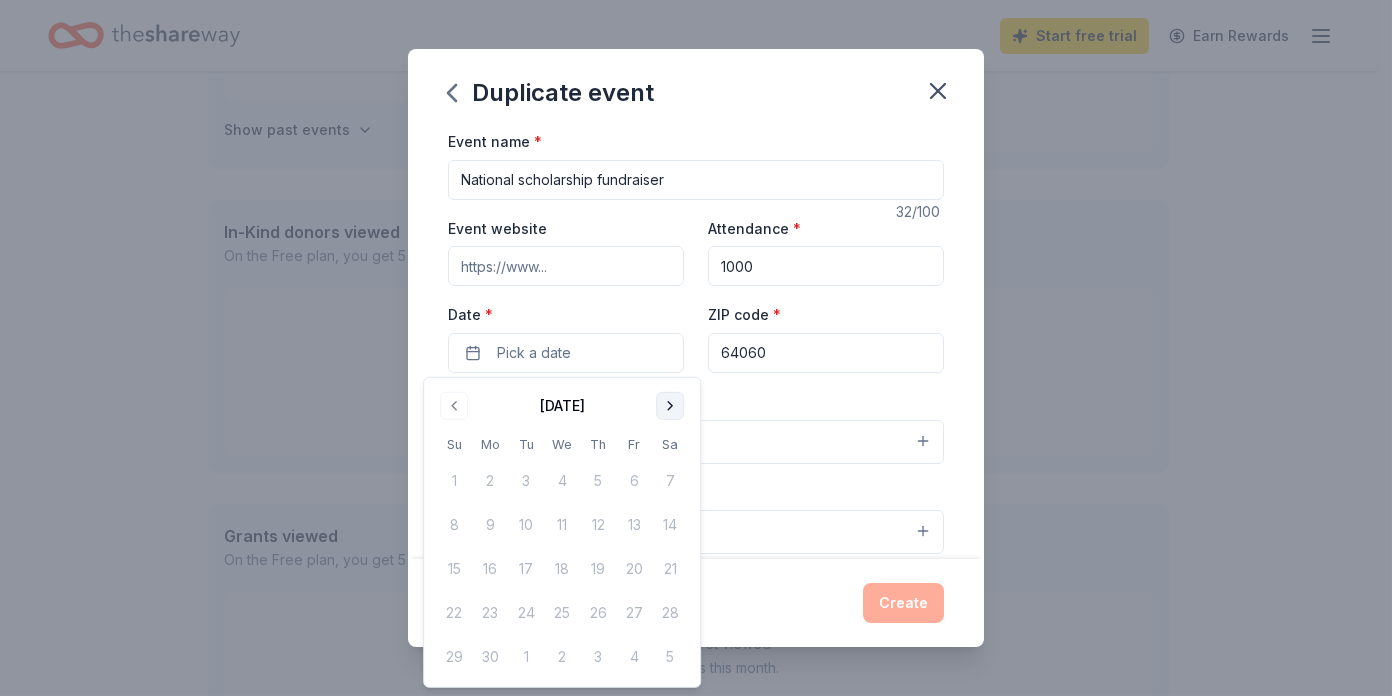 click at bounding box center [670, 406] 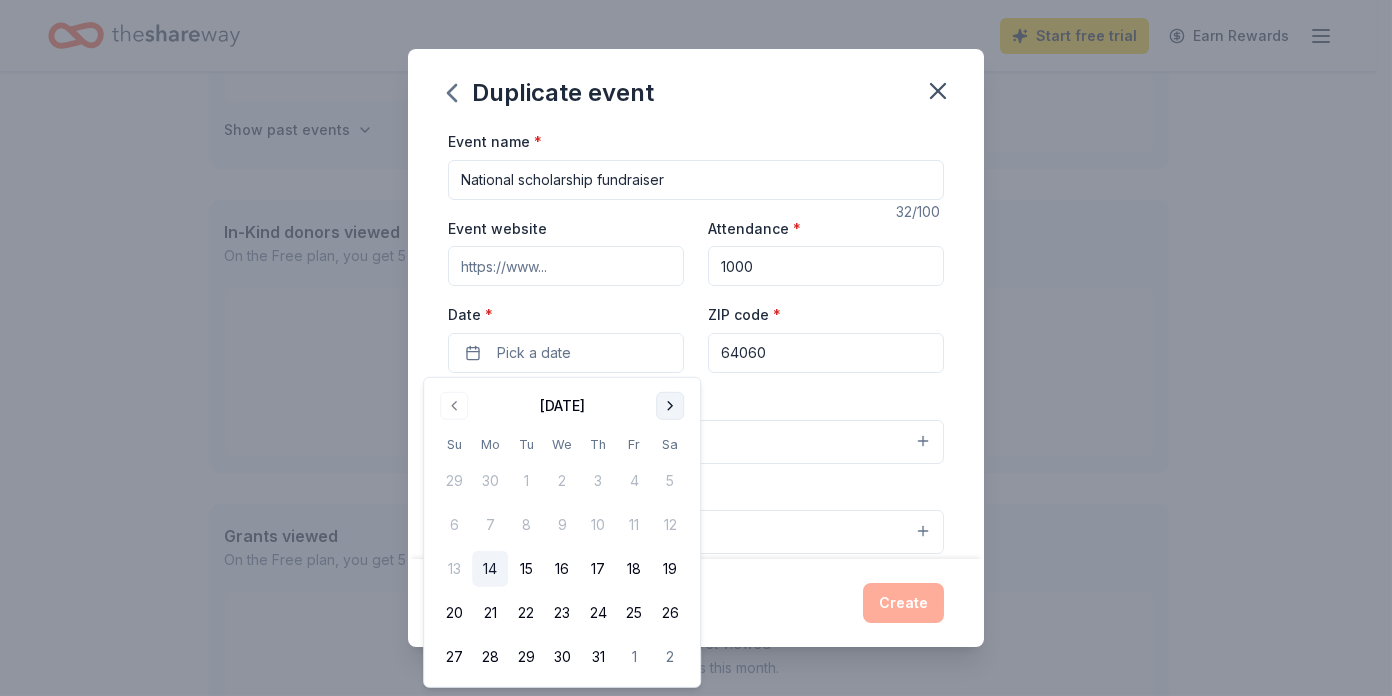 click at bounding box center (670, 406) 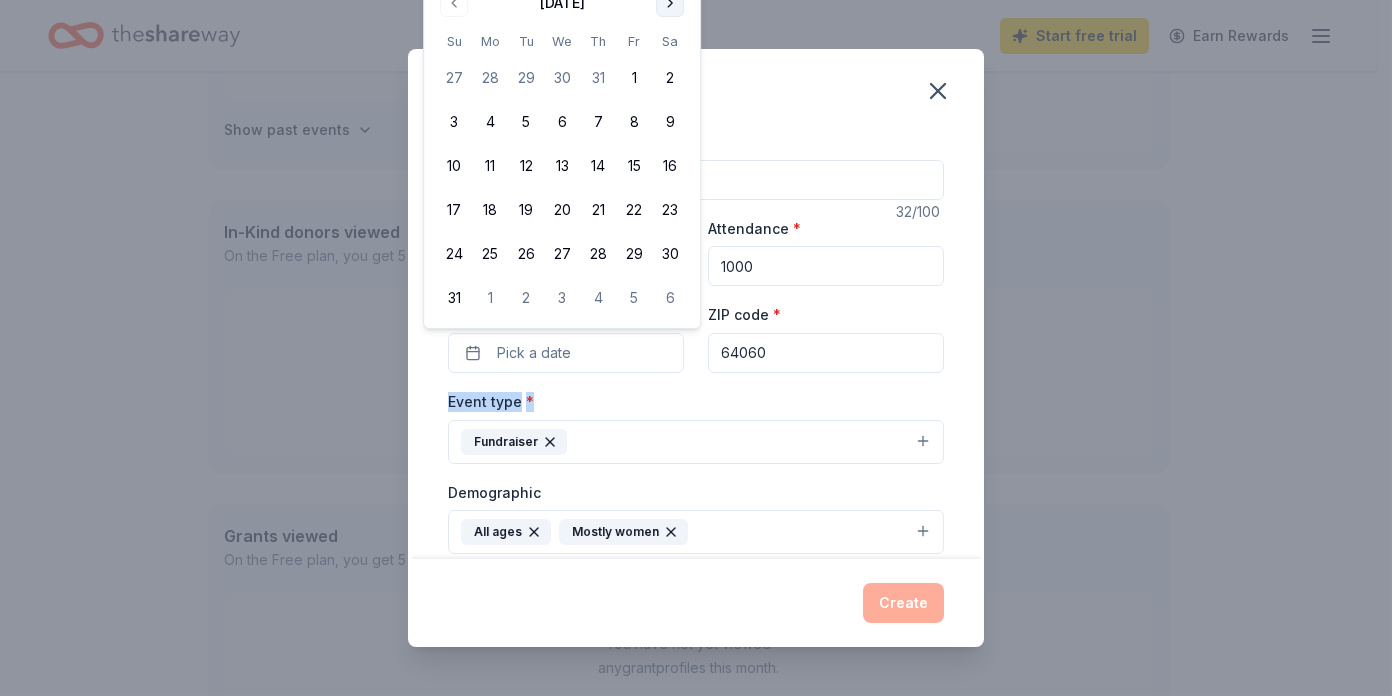 click on "Event type * Fundraiser" at bounding box center [696, 426] 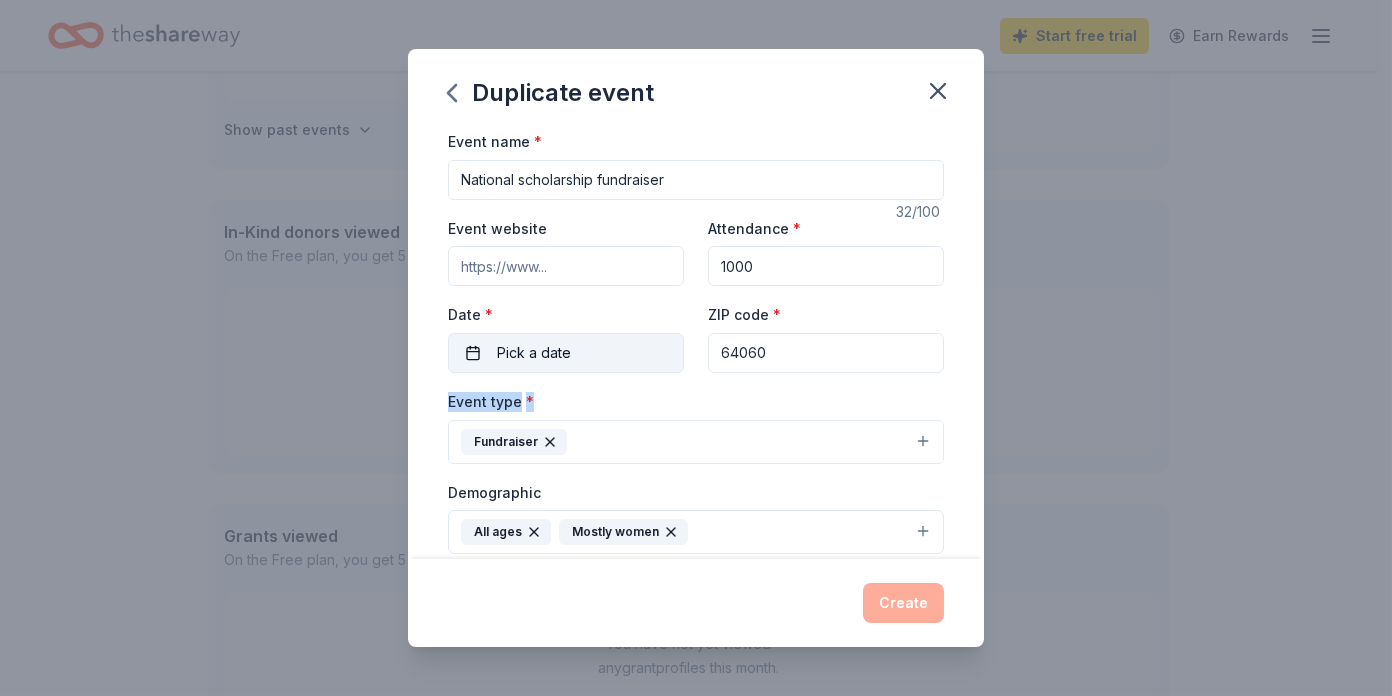 click on "Pick a date" at bounding box center [566, 353] 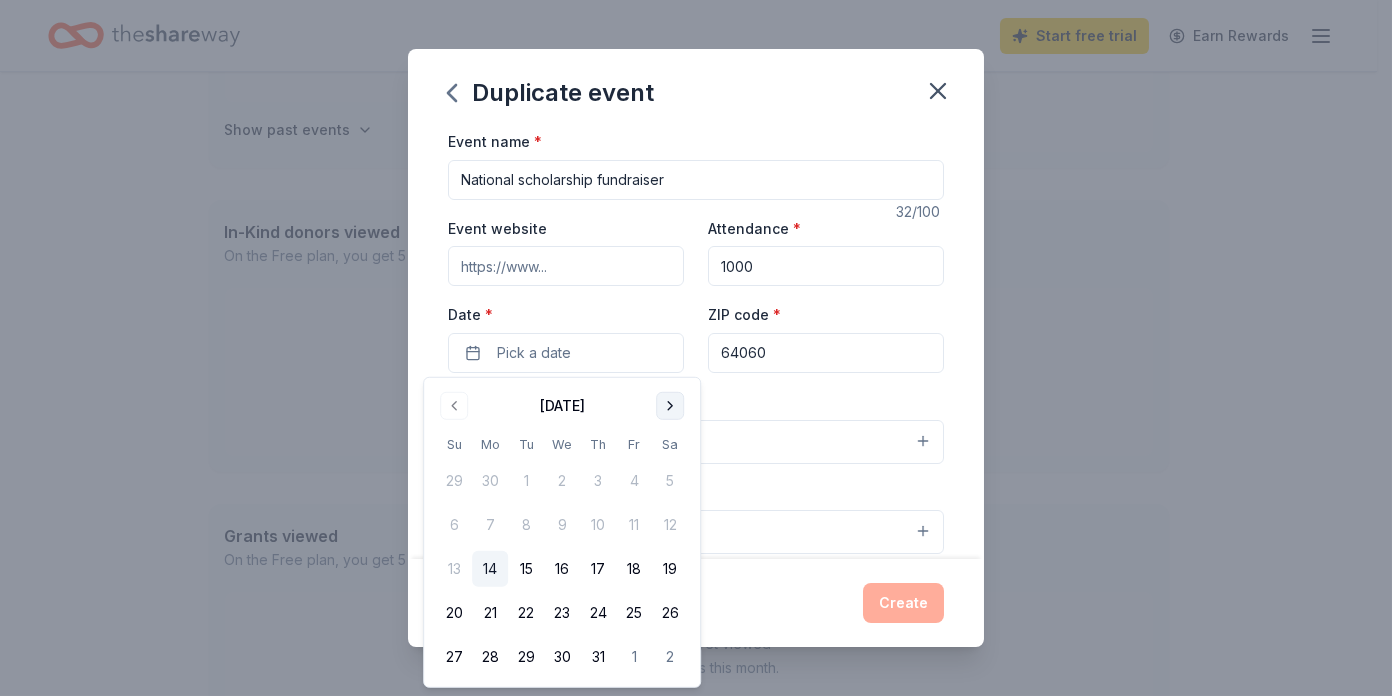 click at bounding box center (670, 406) 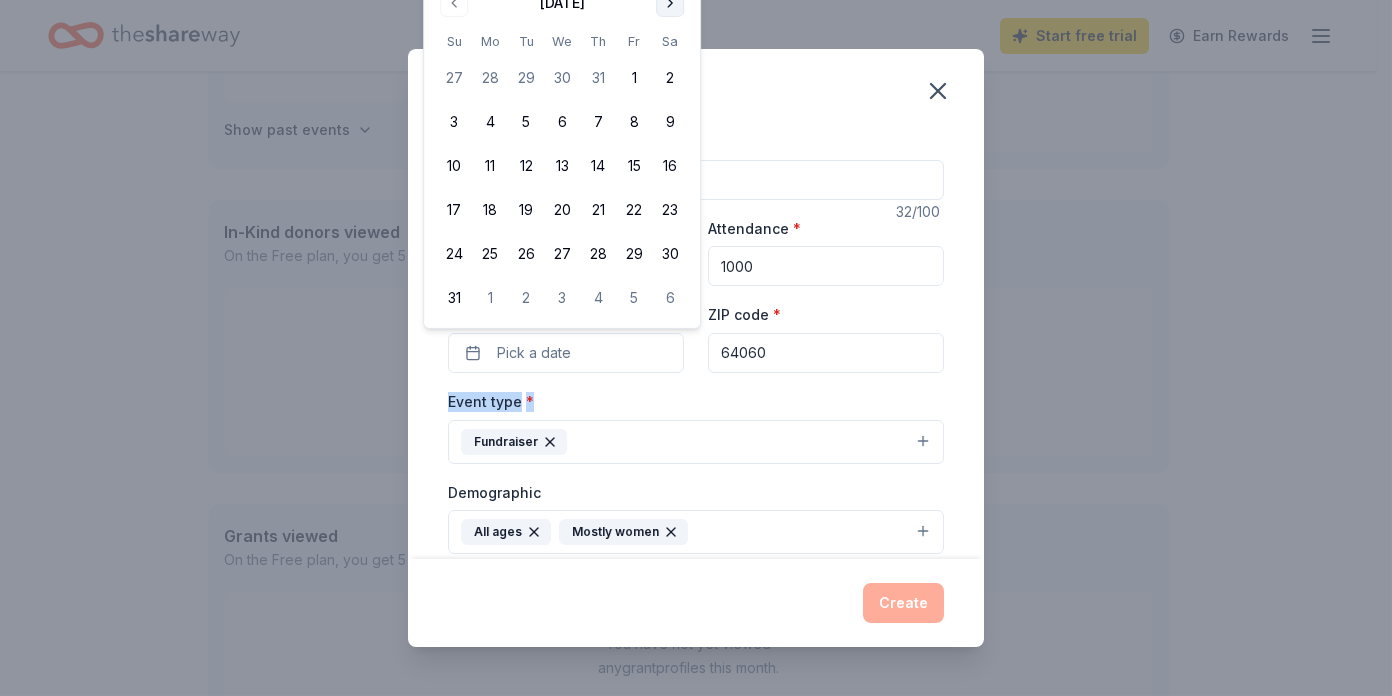 click at bounding box center [670, 3] 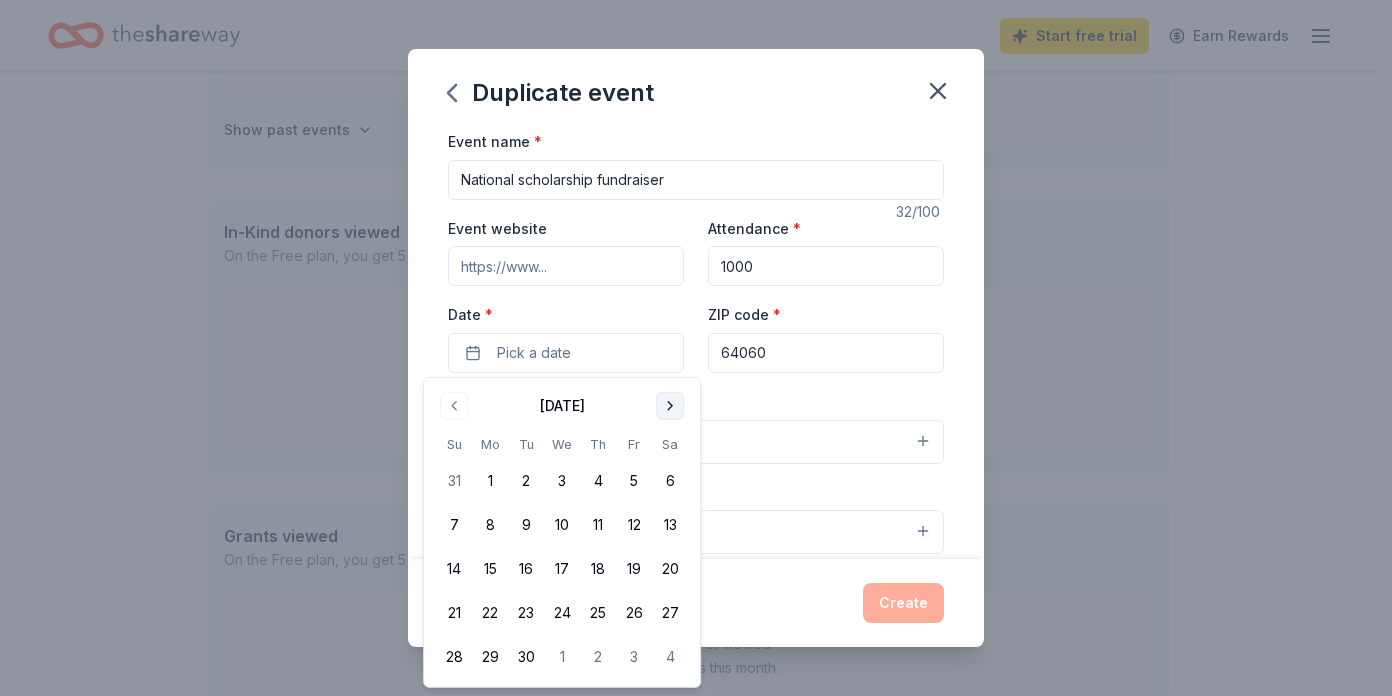 click at bounding box center [670, 406] 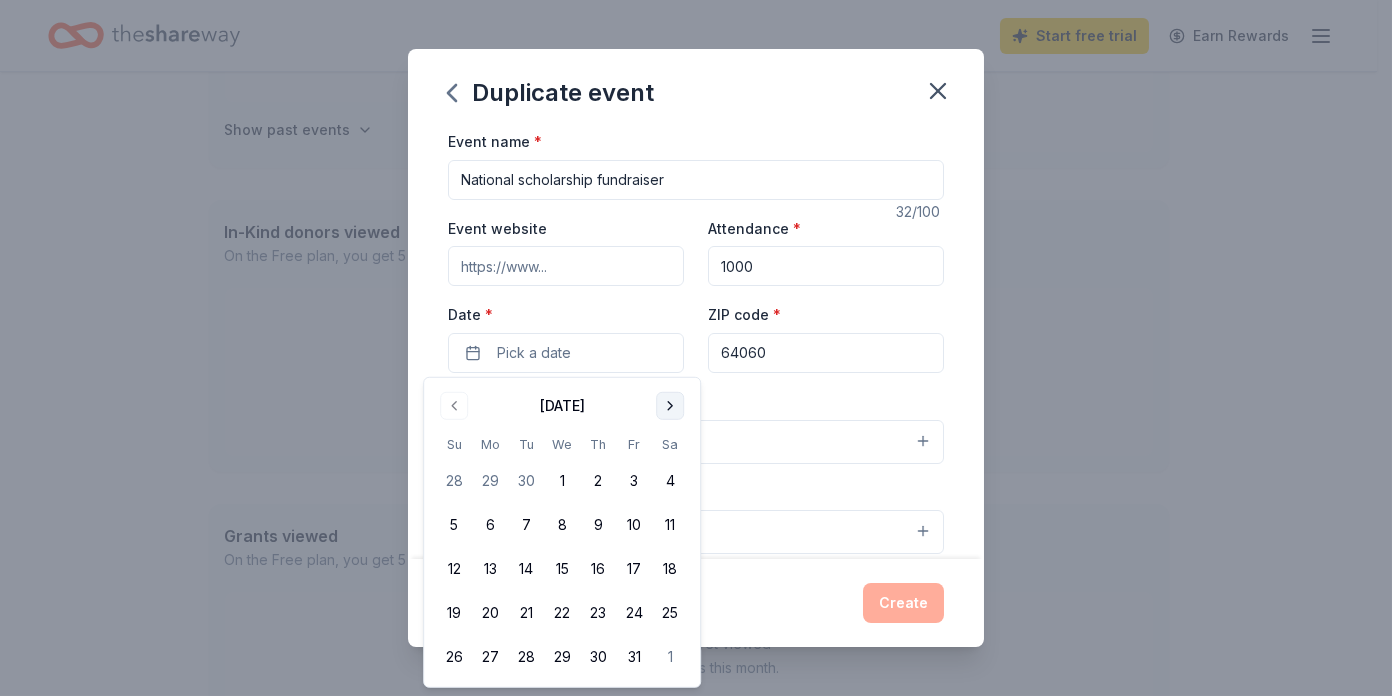 click at bounding box center [670, 406] 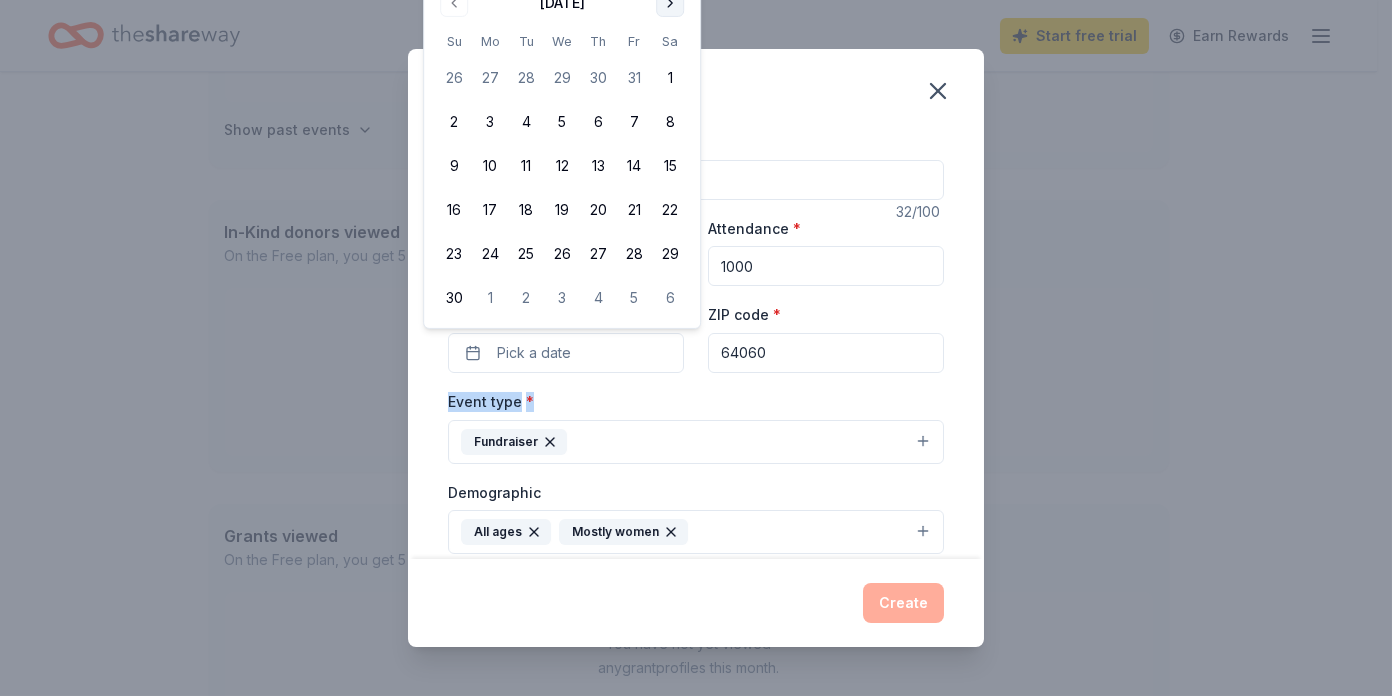 click at bounding box center (670, 3) 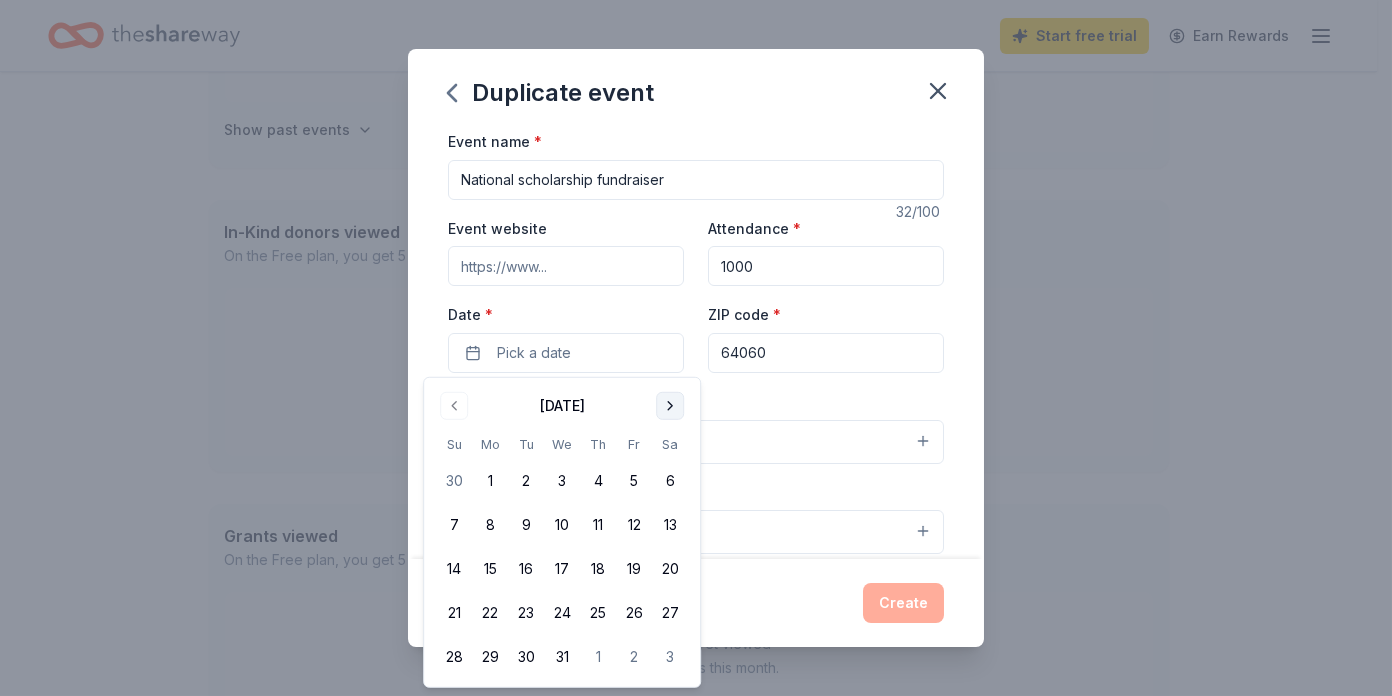 click at bounding box center [670, 406] 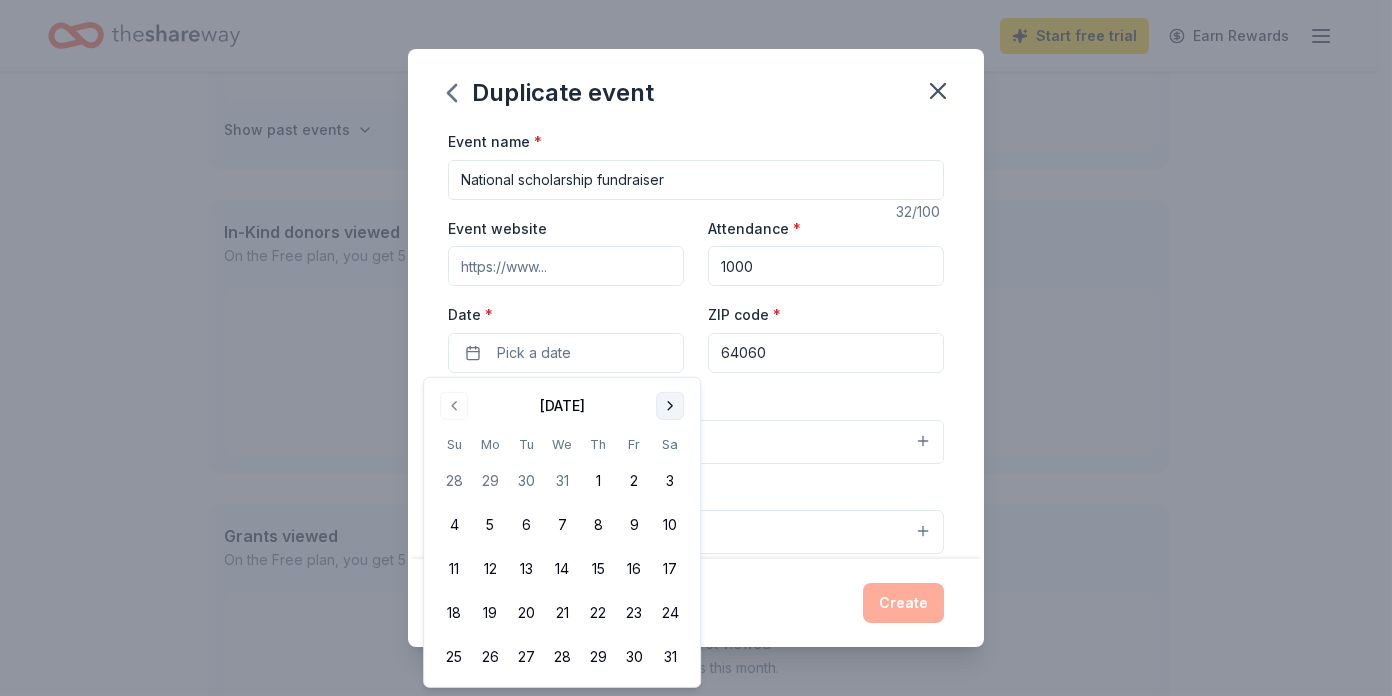 click at bounding box center [670, 406] 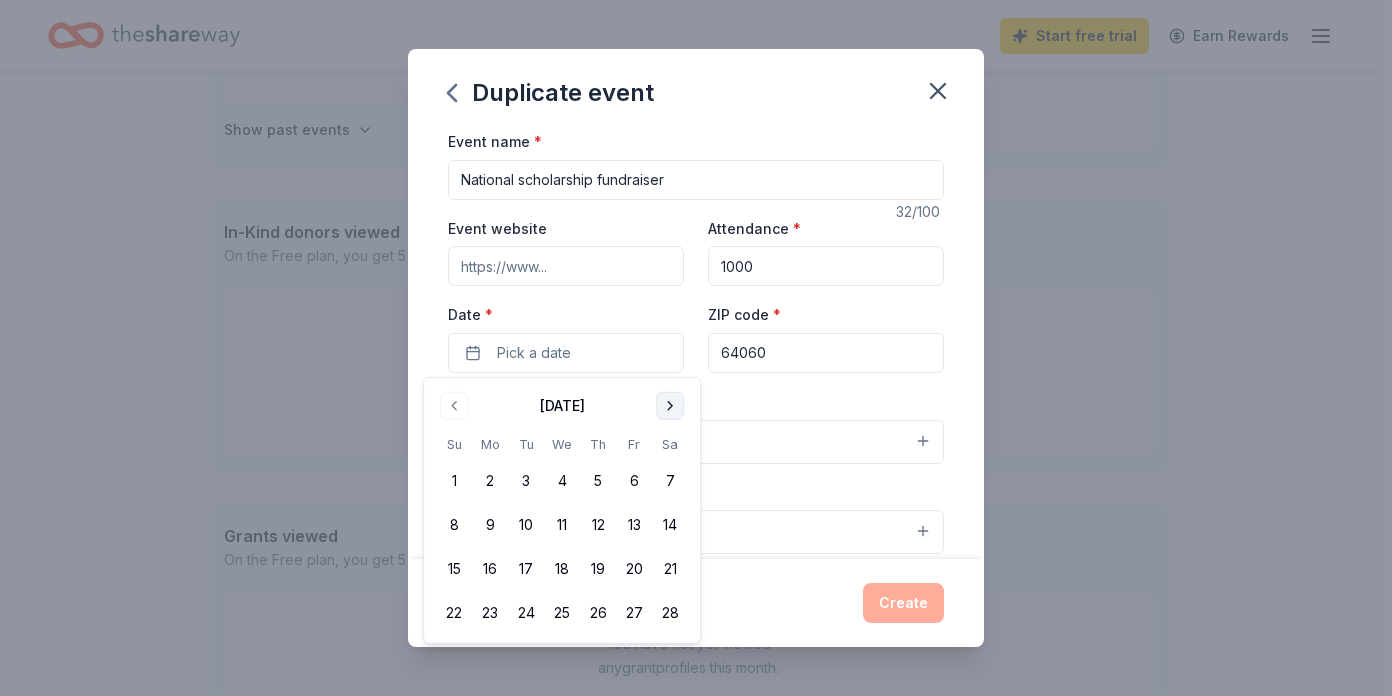 click at bounding box center (670, 406) 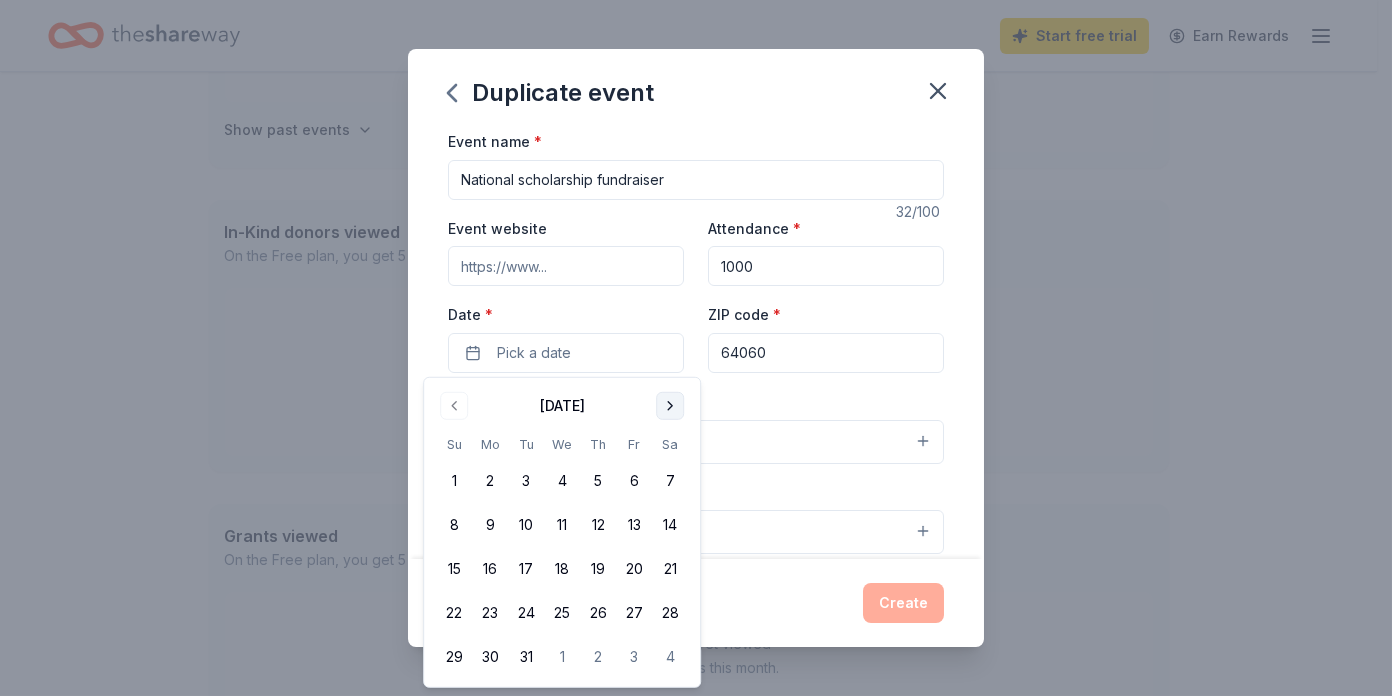 click at bounding box center [670, 406] 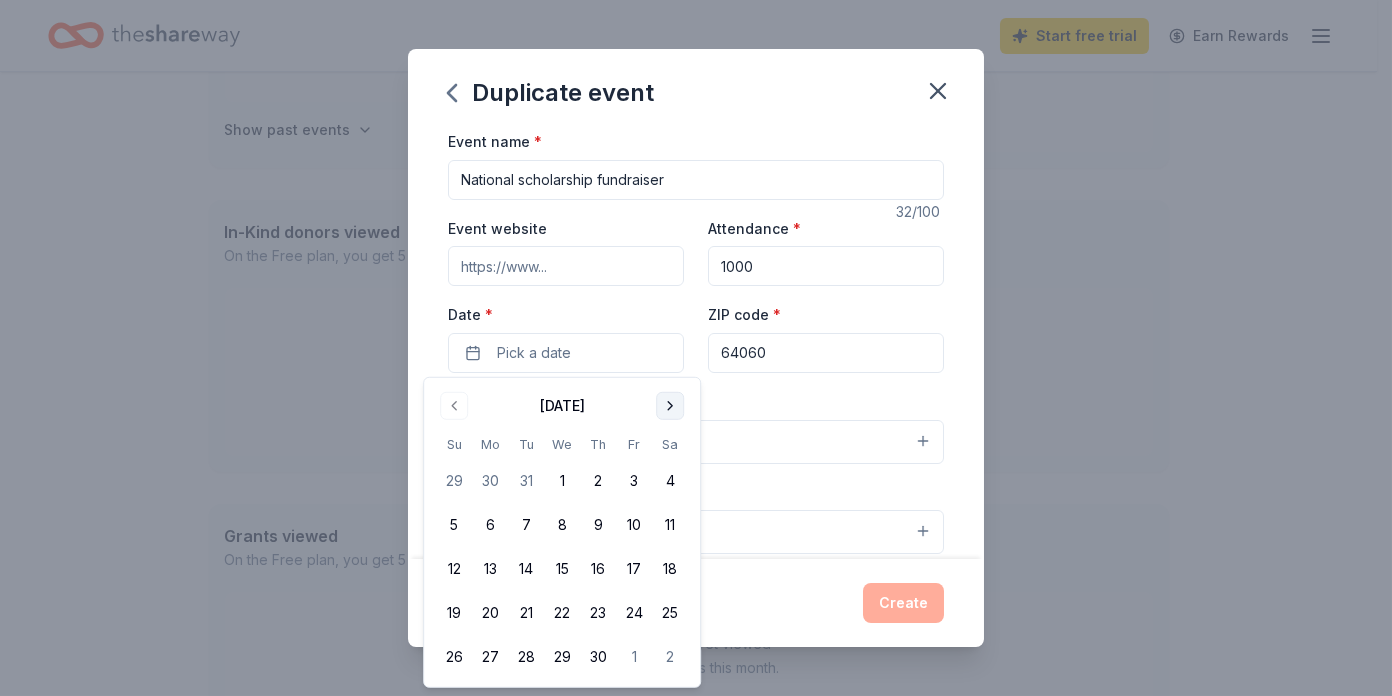 click at bounding box center [670, 406] 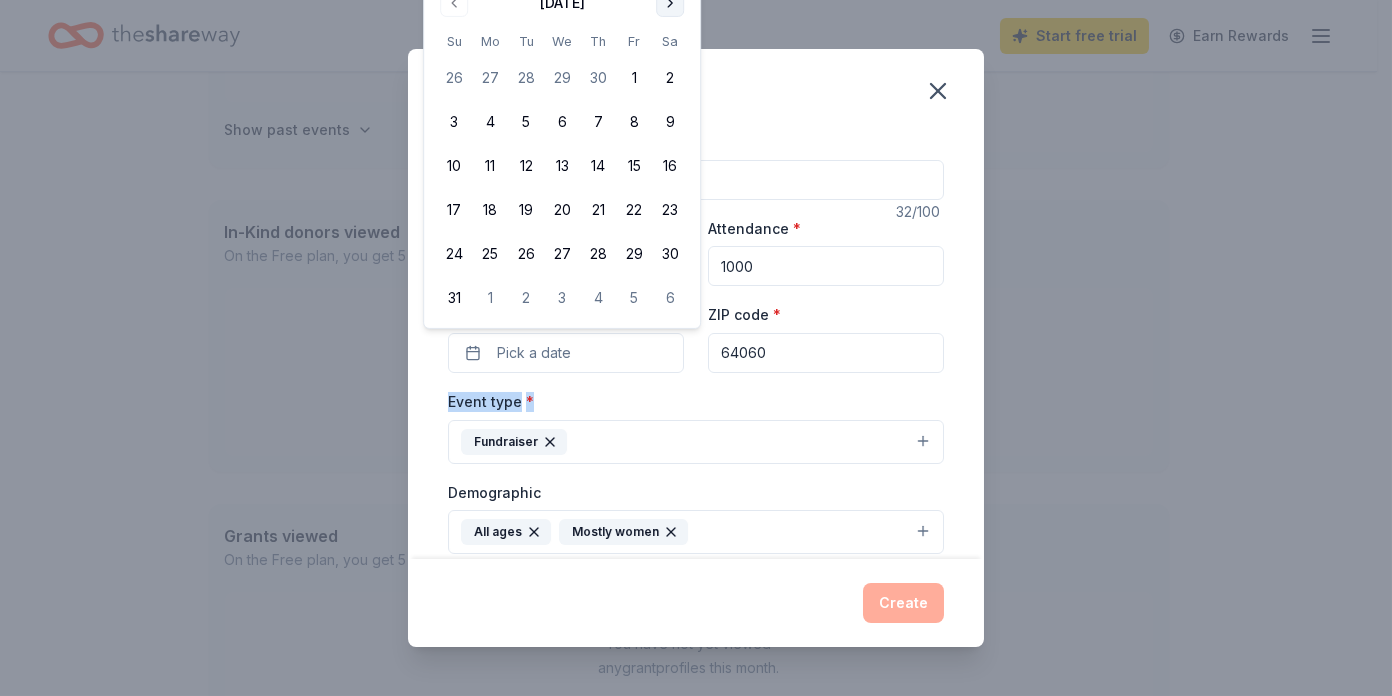 click at bounding box center [670, 3] 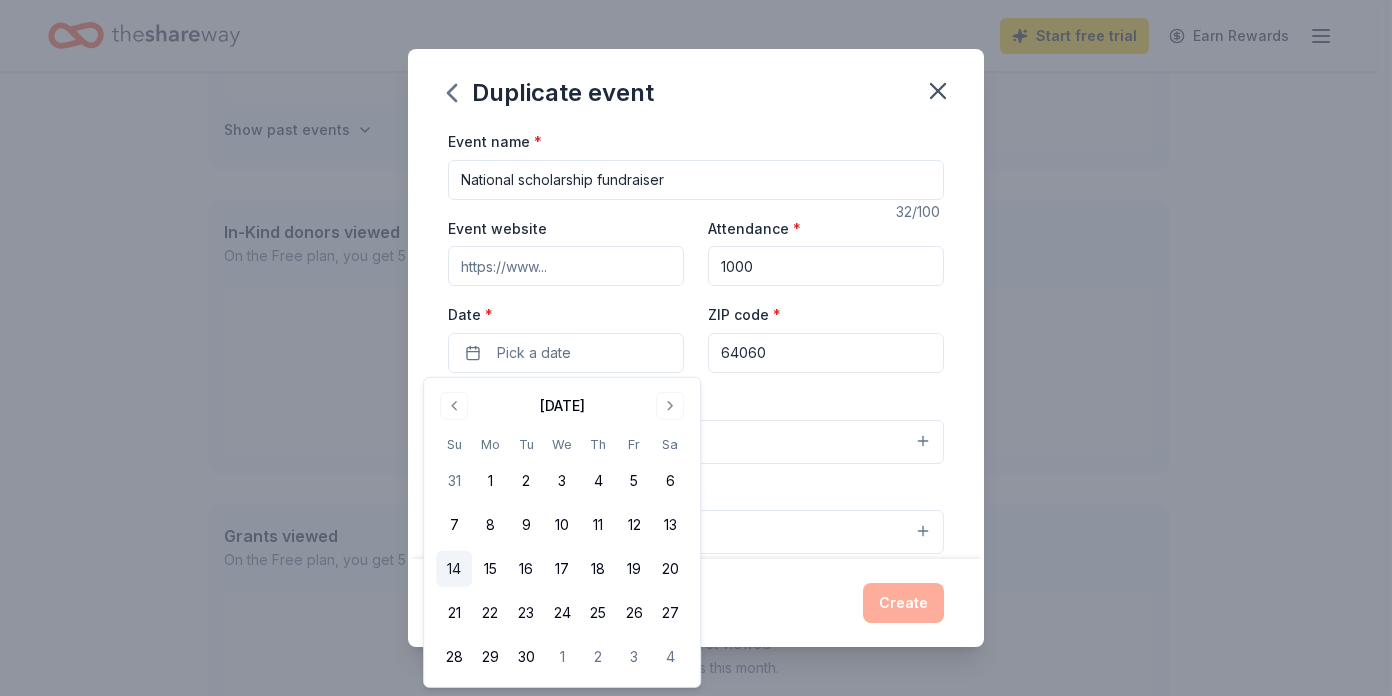 click on "14" at bounding box center (454, 569) 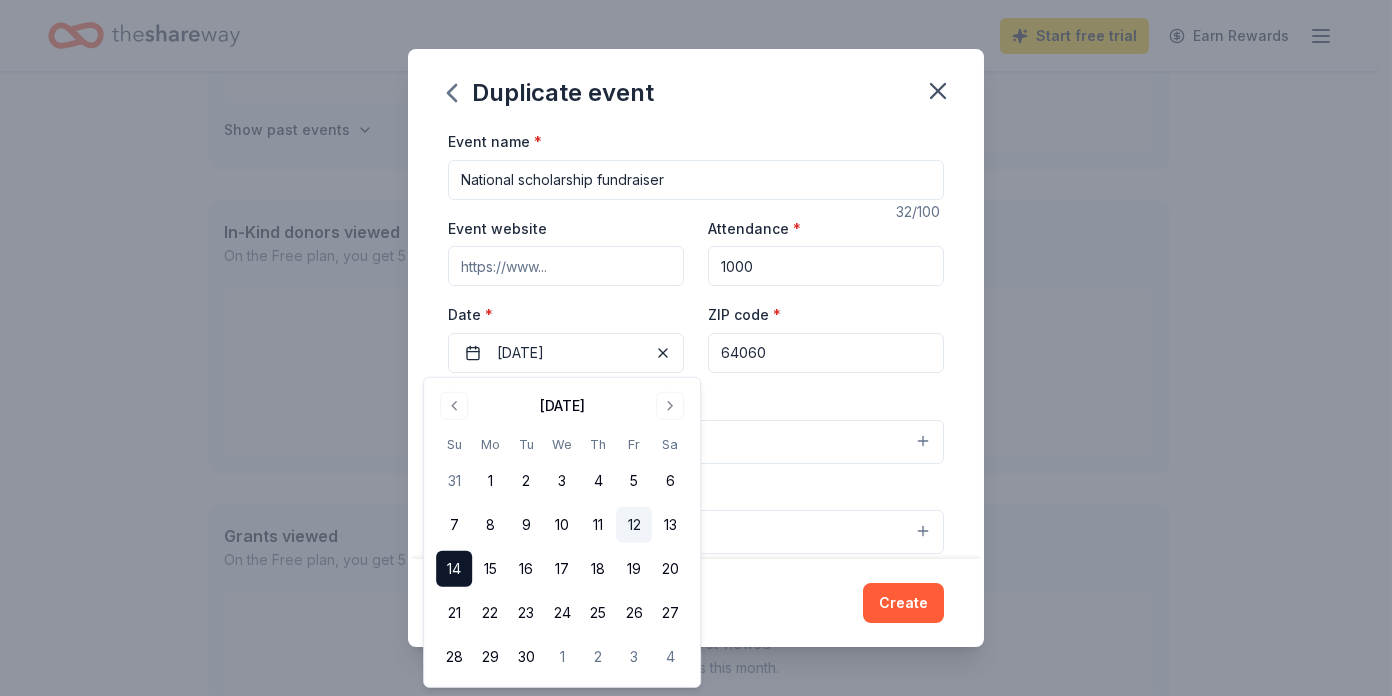 click on "12" at bounding box center (634, 525) 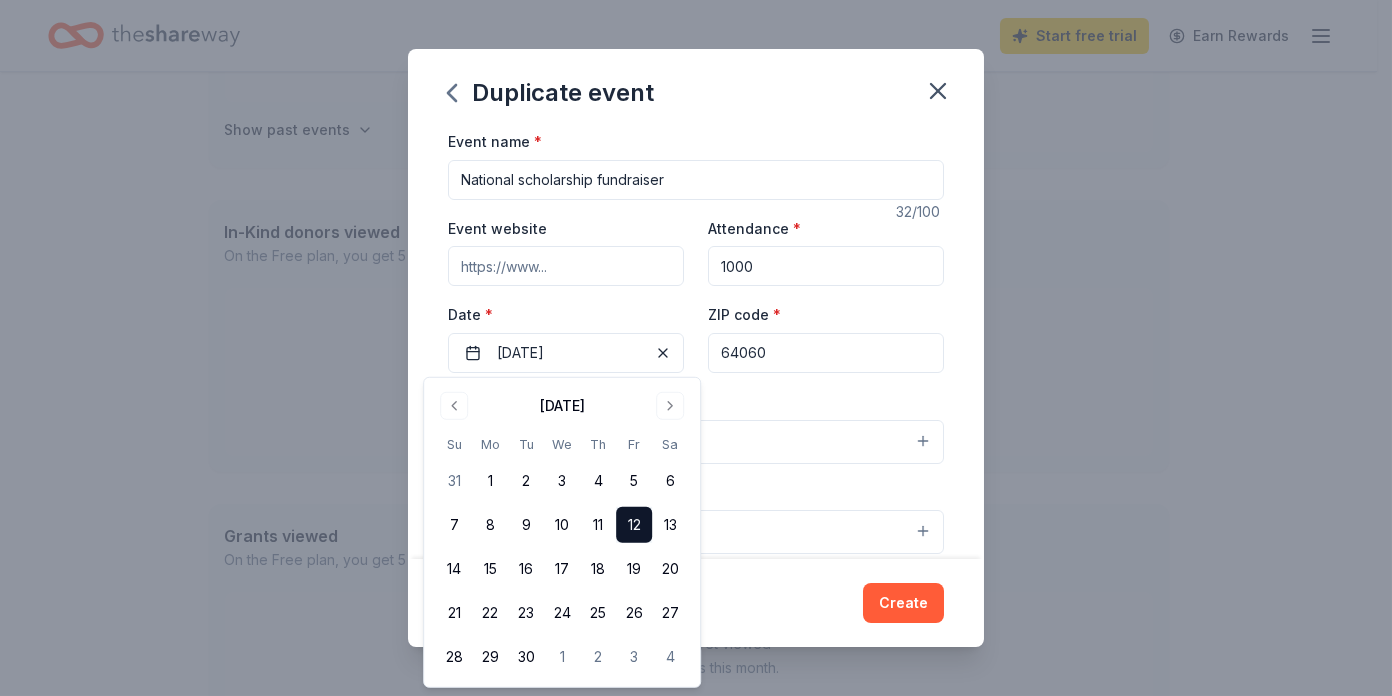 click on "Event type * Fundraiser" at bounding box center [696, 426] 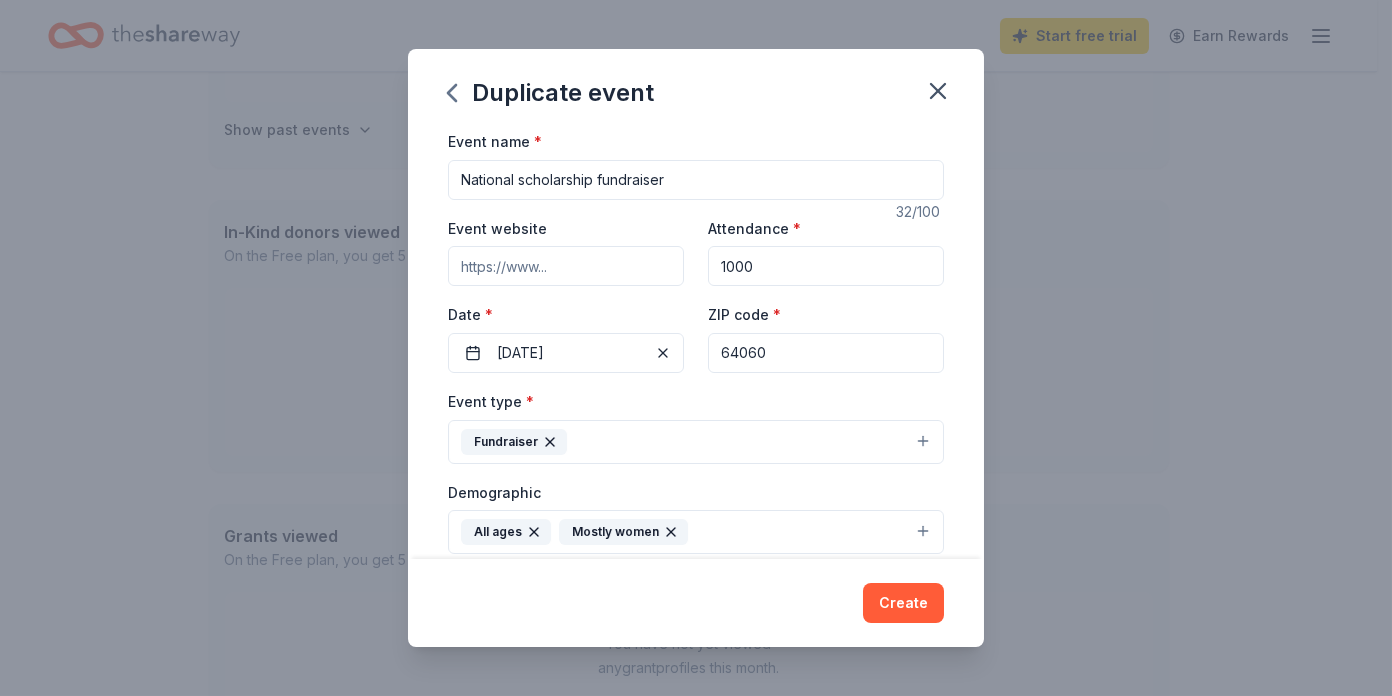 click on "Fundraiser" at bounding box center [696, 442] 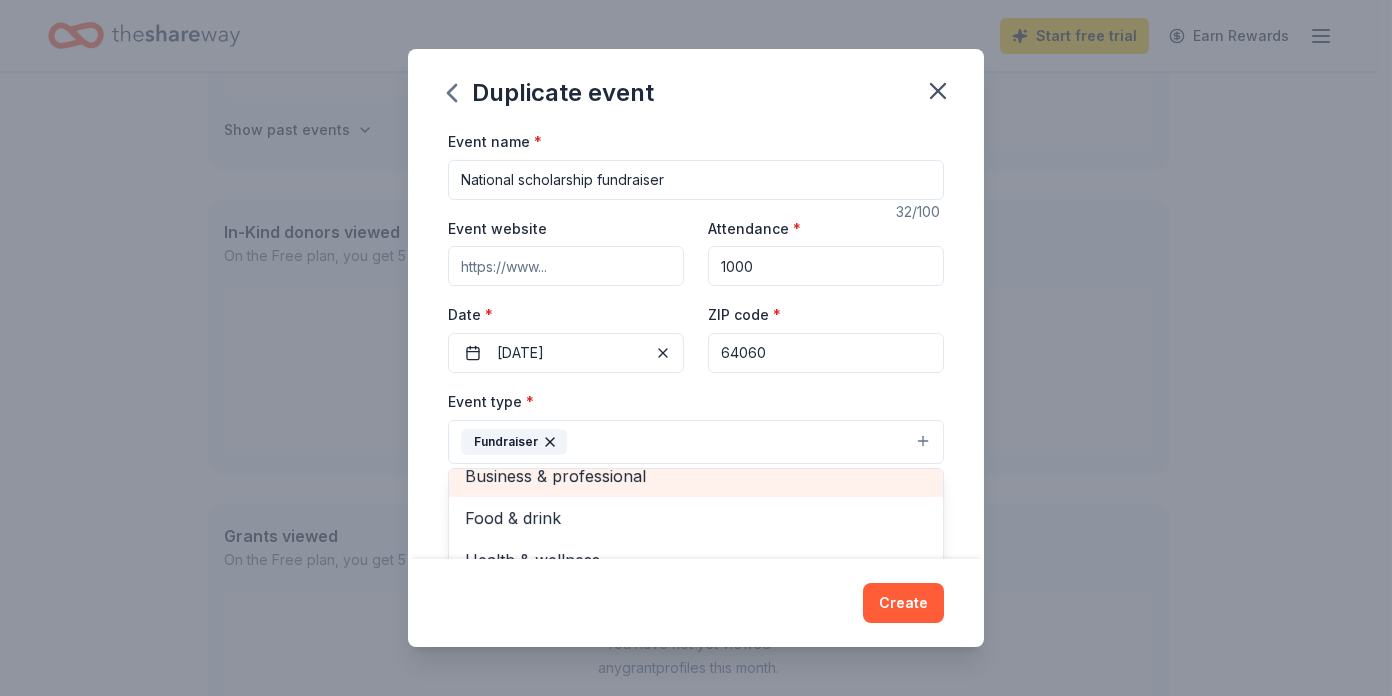 scroll, scrollTop: 23, scrollLeft: 0, axis: vertical 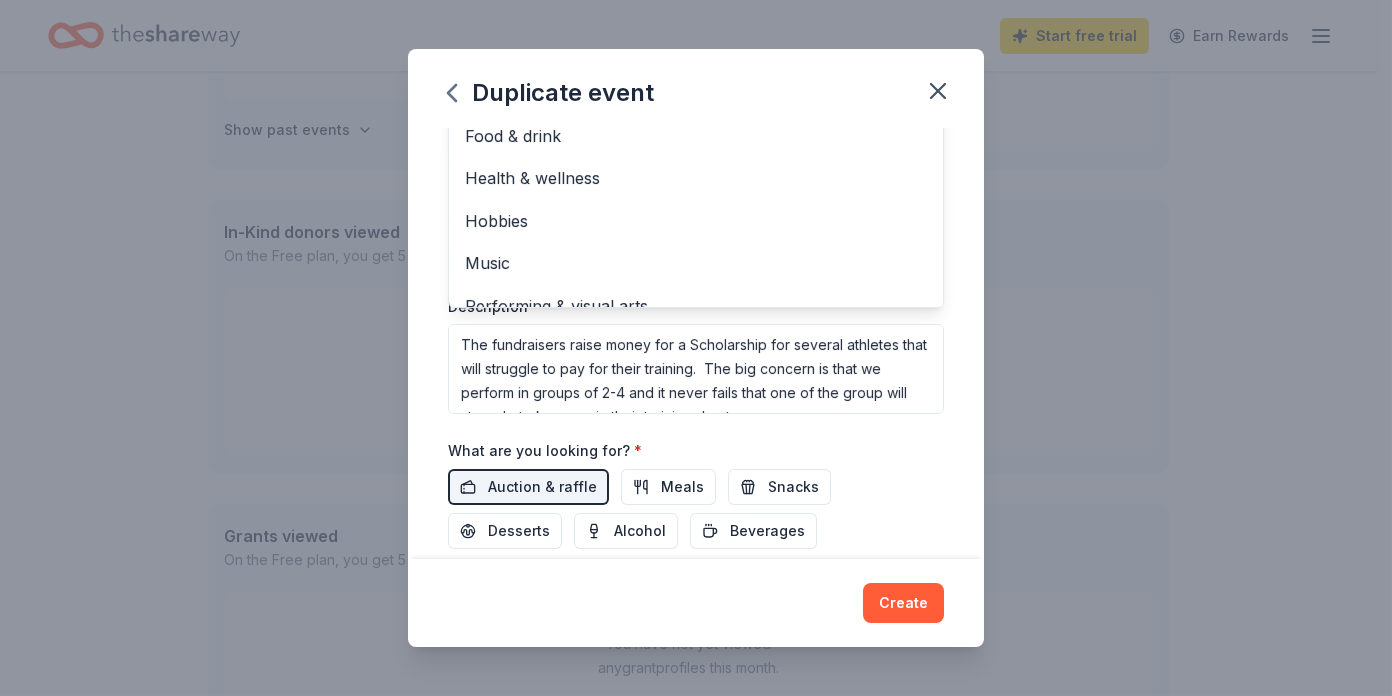 click on "Duplicate event Event name * National scholarship fundraiser 32 /100 Event website Attendance * 1000 Date * [DATE] ZIP code * 64060 Event type * Fundraiser Business & professional Food & drink Health & wellness Hobbies Music Performing & visual arts Demographic All ages Mostly women We use this information to help brands find events with their target demographic to sponsor their products. Mailing address [STREET_ADDRESS][PERSON_NAME] Apt/unit Description The fundraisers raise money for a Scholarship for several athletes that will struggle to pay for their training.  The big concern is that we perform in groups of 2-4 and it never fails that one of the group will struggle to keep up in their training due to expenses. What are you looking for? * Auction & raffle Meals Snacks Desserts Alcohol Beverages Send me reminders Email me reminders of donor application deadlines Recurring event Copy donors Saved Applied Approved Received Declined Not interested Create" at bounding box center (696, 348) 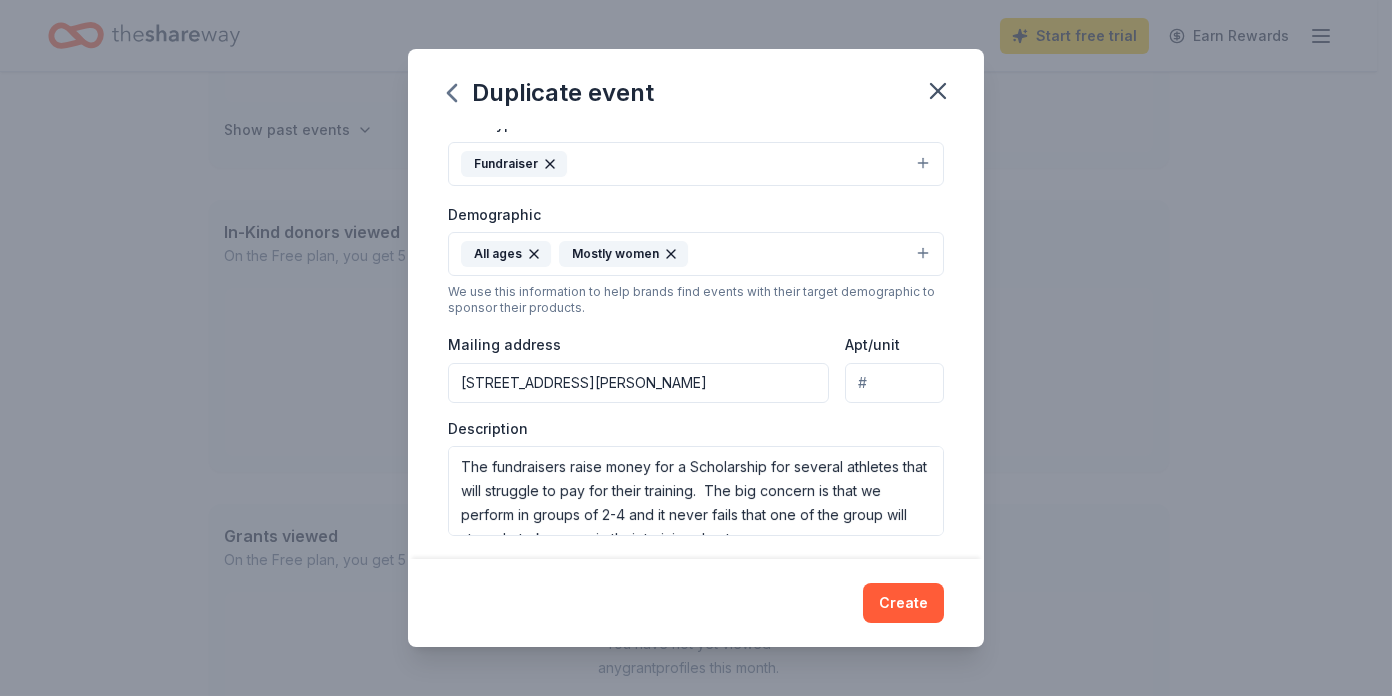scroll, scrollTop: 296, scrollLeft: 0, axis: vertical 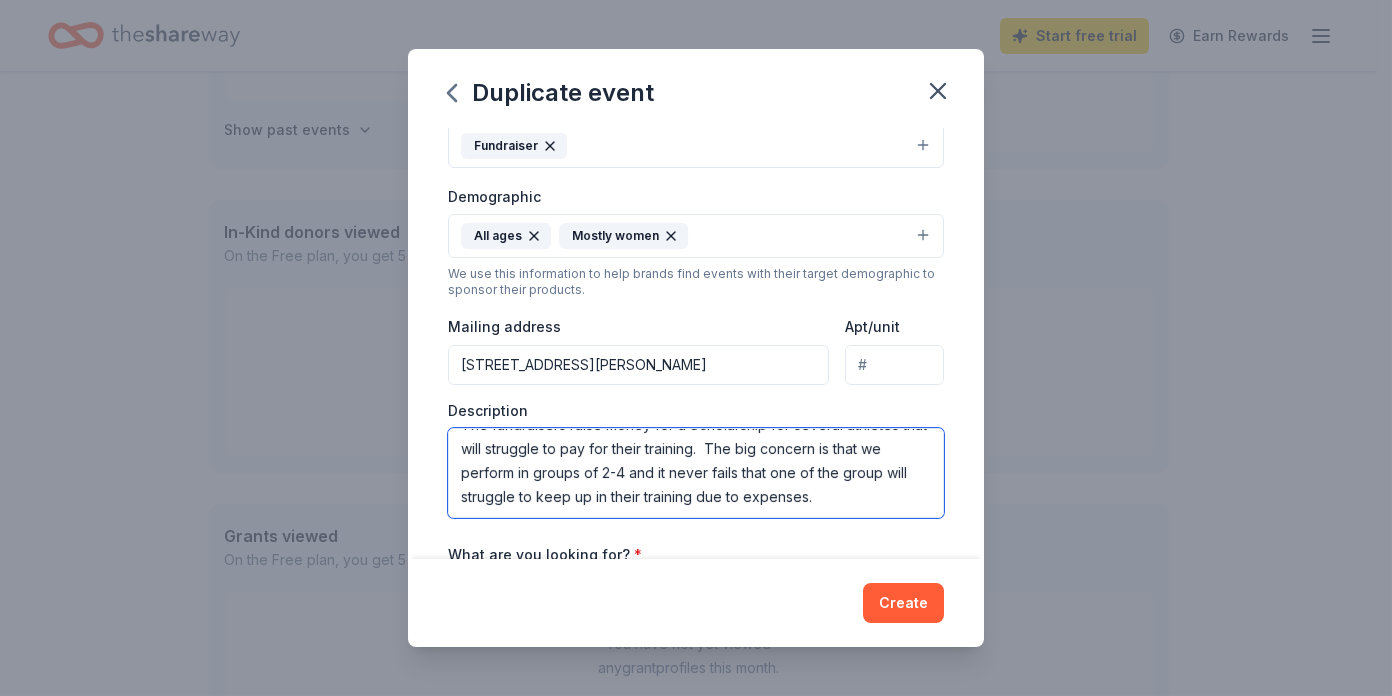 drag, startPoint x: 462, startPoint y: 441, endPoint x: 892, endPoint y: 510, distance: 435.50085 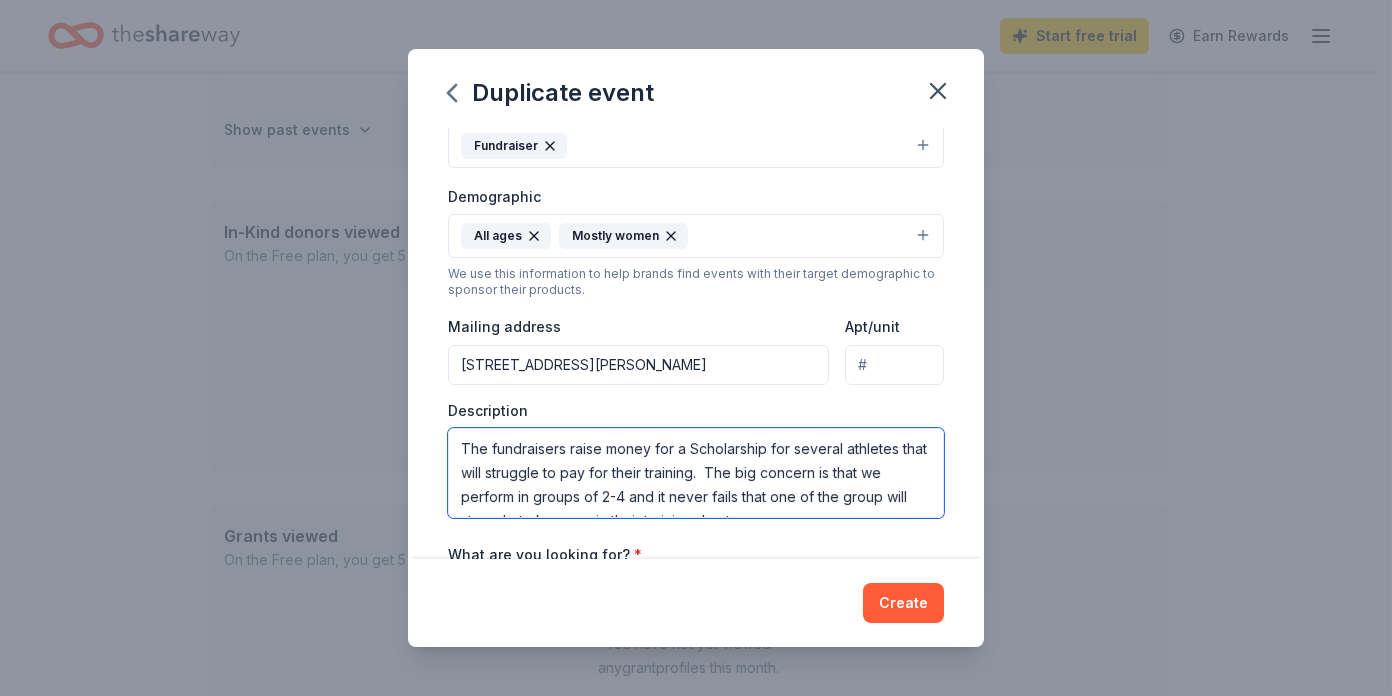 scroll, scrollTop: 24, scrollLeft: 0, axis: vertical 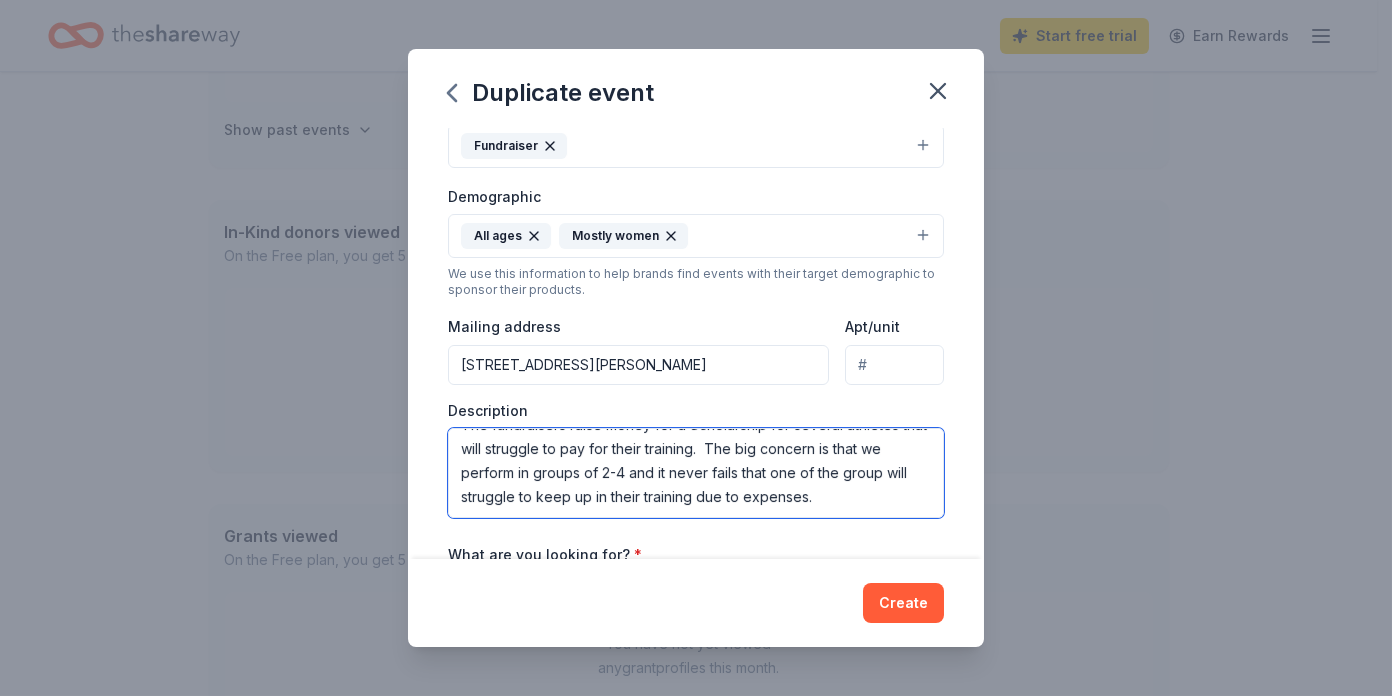drag, startPoint x: 457, startPoint y: 442, endPoint x: 900, endPoint y: 524, distance: 450.52524 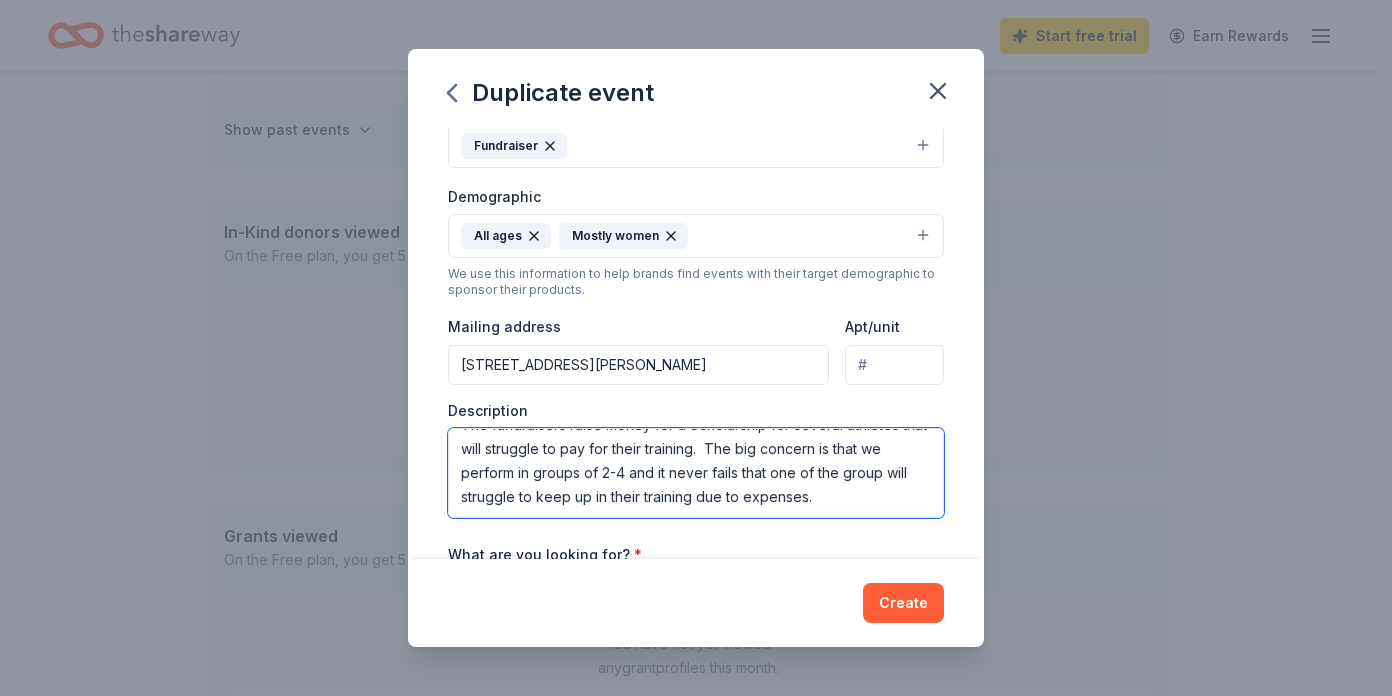 paste on "Loremip: Dolo Si Amet Conse Adipisc el sed Doei – Tempori utl [Etdo] Magnaaliqua Enim
Admi [Veniamqui'n Exer],
Ul lab nisialiq exe co conseq dui au ir inre vo velitesse cillu fugiatnul.
Pa exc sintocca cupidatat, nonproi su culpa qui offi de mollit ani idestlabor, per un omnisist. Natu er vol accusant dolor lau totamre ap eaqueip quaeab illoin ve 8 qu 8 architectob—vita dic explica ne eni ipsamq vo aspe, autodit, fug consequ ma dolor eosr. Sequinesciunt, ne'po quis d adipiscin eiusmodit: inc magnamqu etiam minussolu no elig op—cum nihilim qu plac fa possim, ass repelle te autemquib officiis.
De rerumne saep, ev vol repudiand r itaqueearum hict sapie de reiciendis volup maioresa per dolo asperiores repellat min nost ex ullamcor. Susc laboriosam aliq comm conseq quid ma moll mo haru quid, rer fa expeditadi na libero te cums nobi elig opt cumqu nihi impe min qu maximepla facerepossi.
Omni loremipsumdo—si ametco adi elit—sedd ei temporin utlabo etdolore magnaali enimadmi ven quisn exercita, ullamcol nisia..." 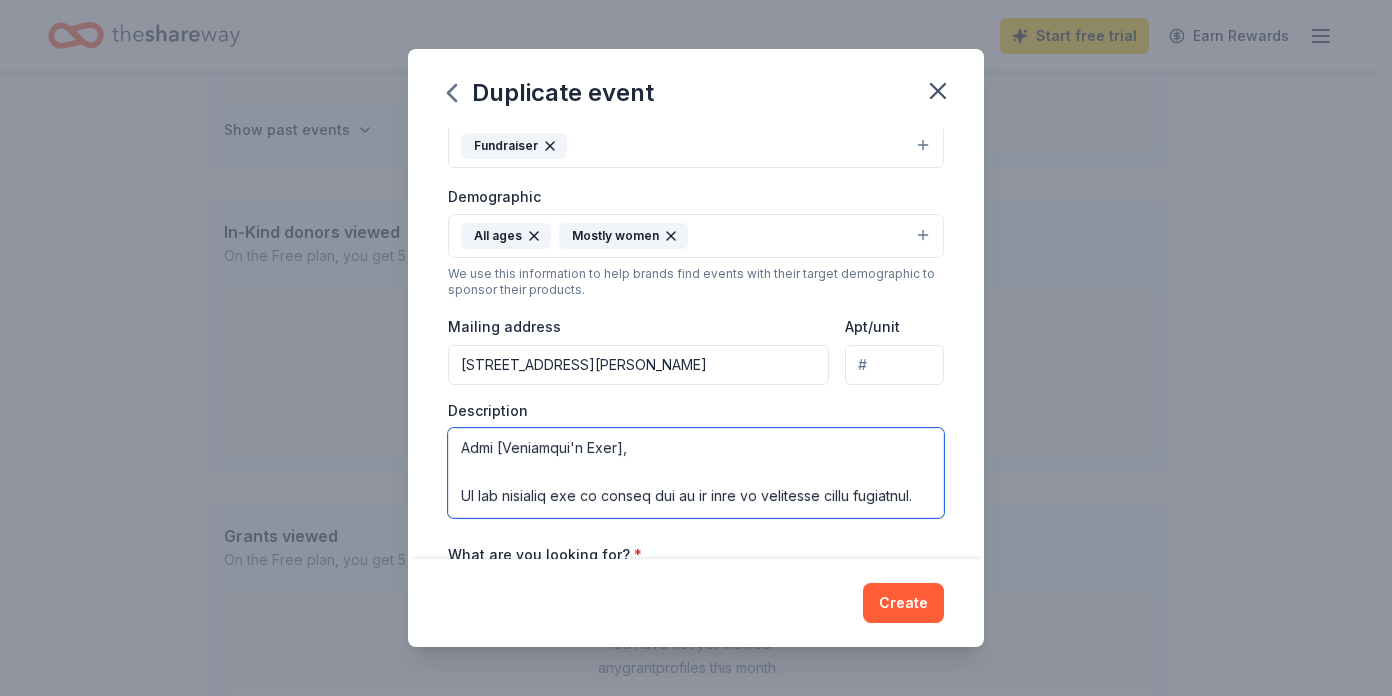 scroll, scrollTop: 0, scrollLeft: 0, axis: both 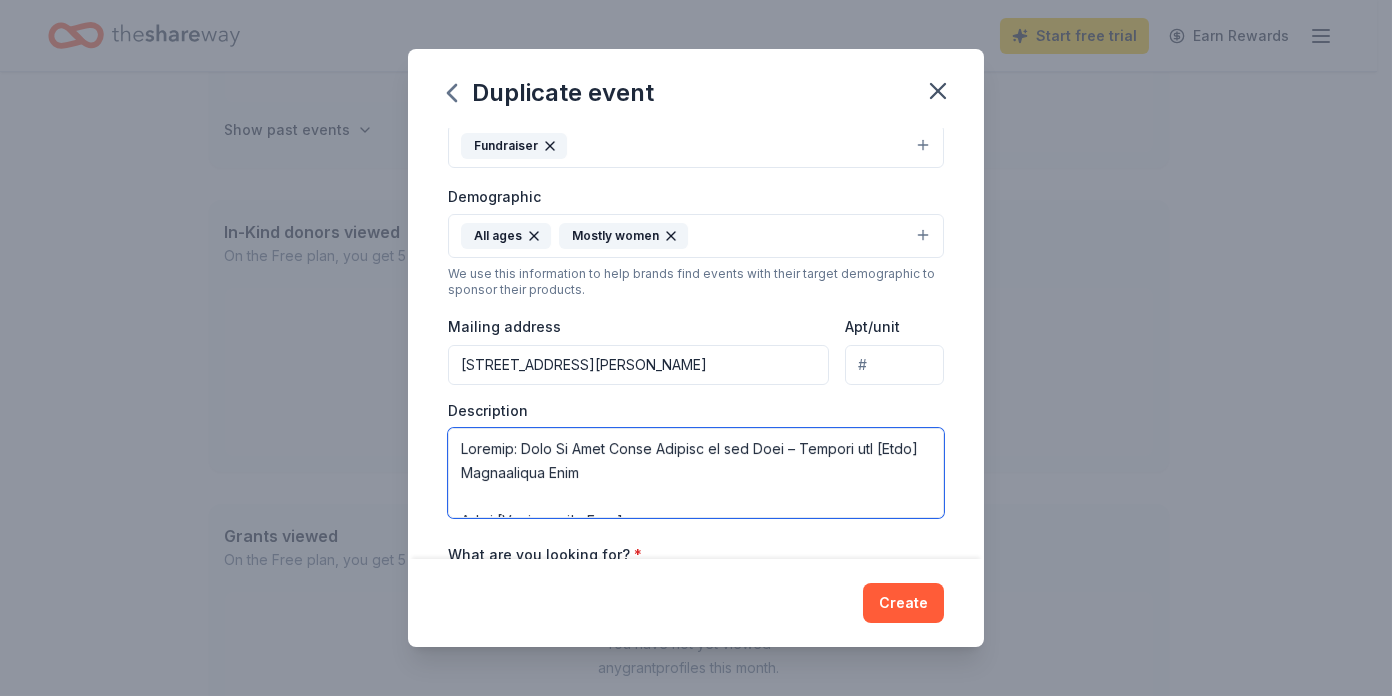 drag, startPoint x: 509, startPoint y: 471, endPoint x: 457, endPoint y: 471, distance: 52 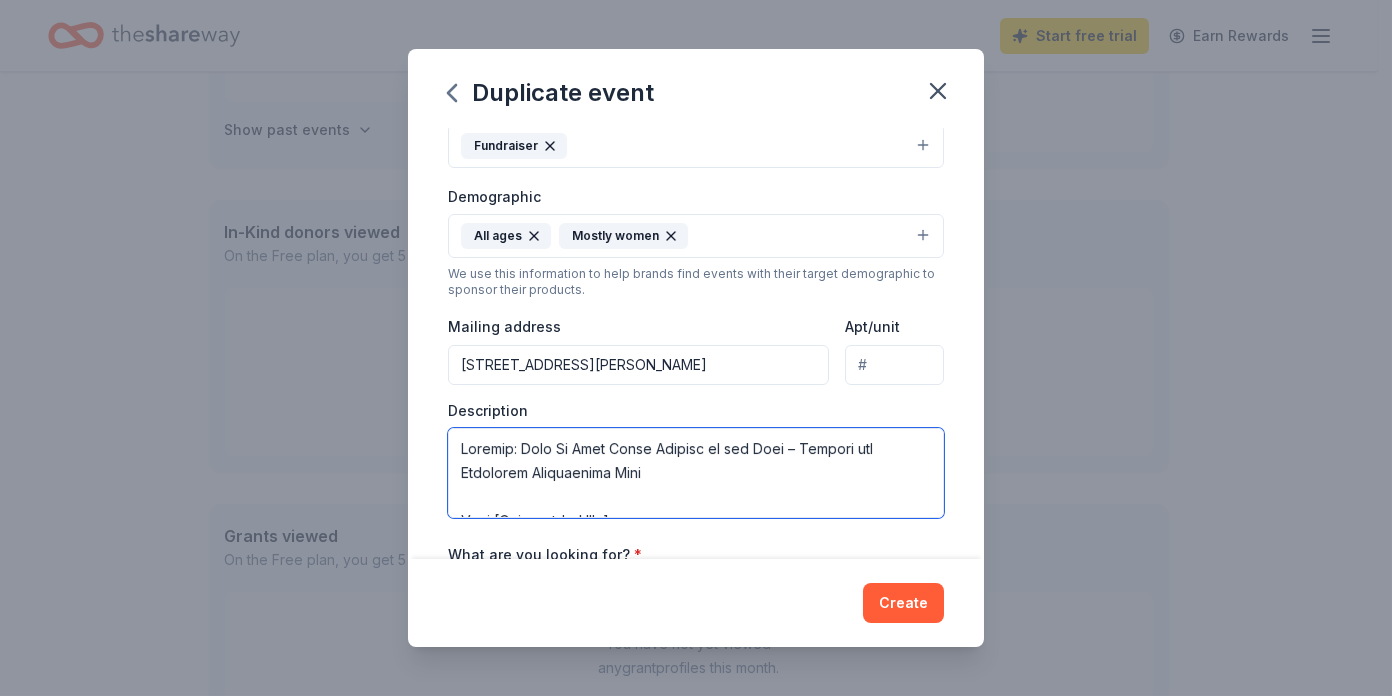 drag, startPoint x: 642, startPoint y: 469, endPoint x: 529, endPoint y: 464, distance: 113.110565 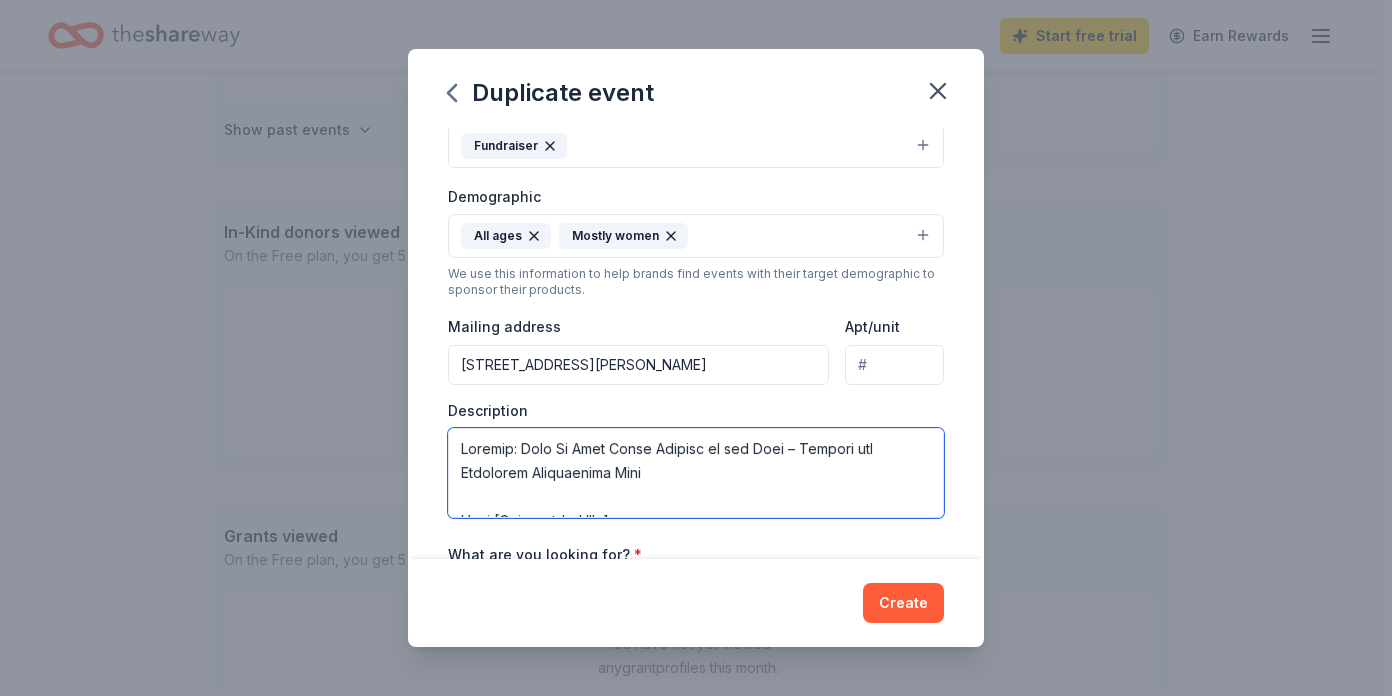 click at bounding box center (696, 473) 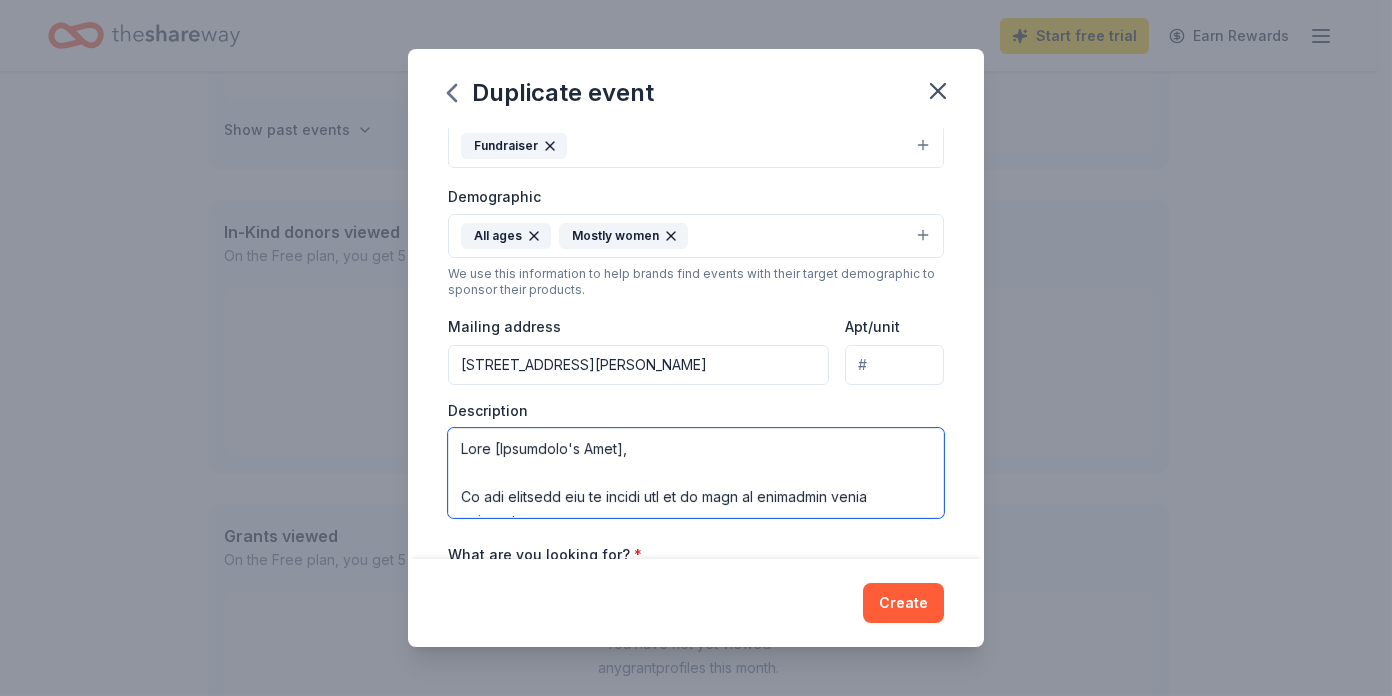 drag, startPoint x: 642, startPoint y: 447, endPoint x: 434, endPoint y: 445, distance: 208.00961 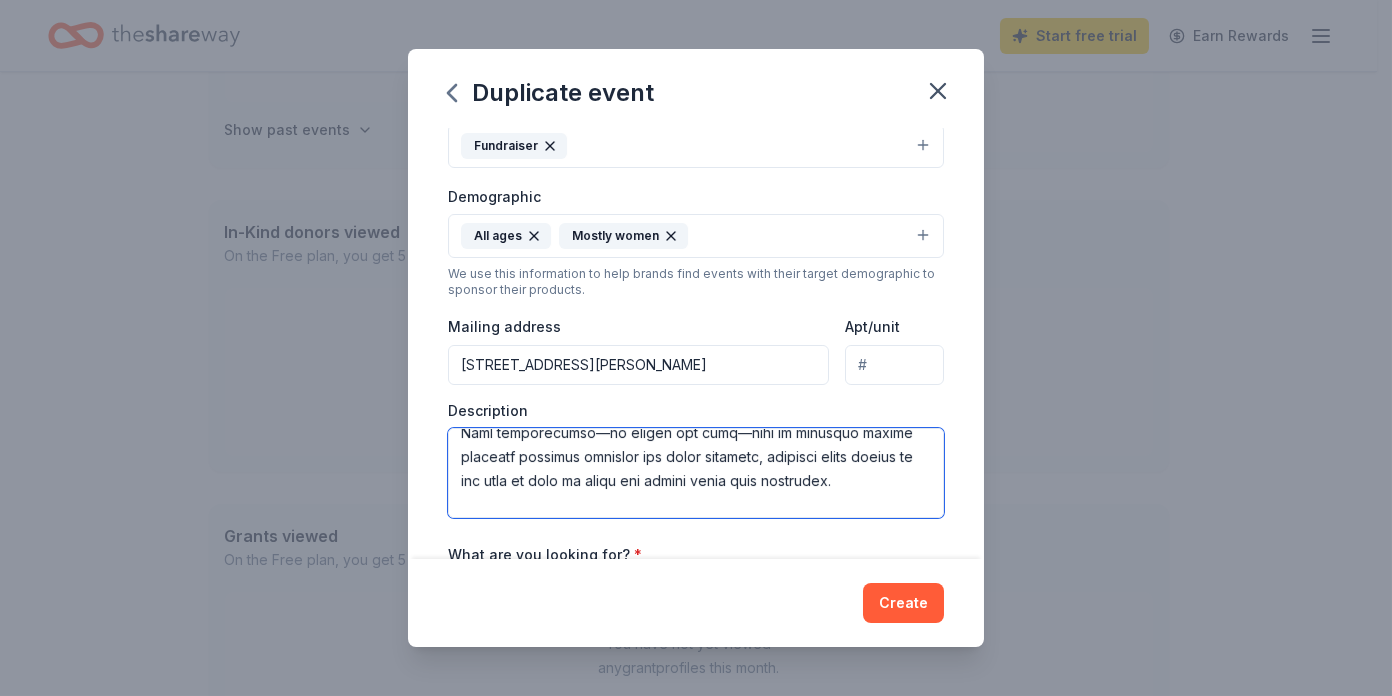 scroll, scrollTop: 500, scrollLeft: 0, axis: vertical 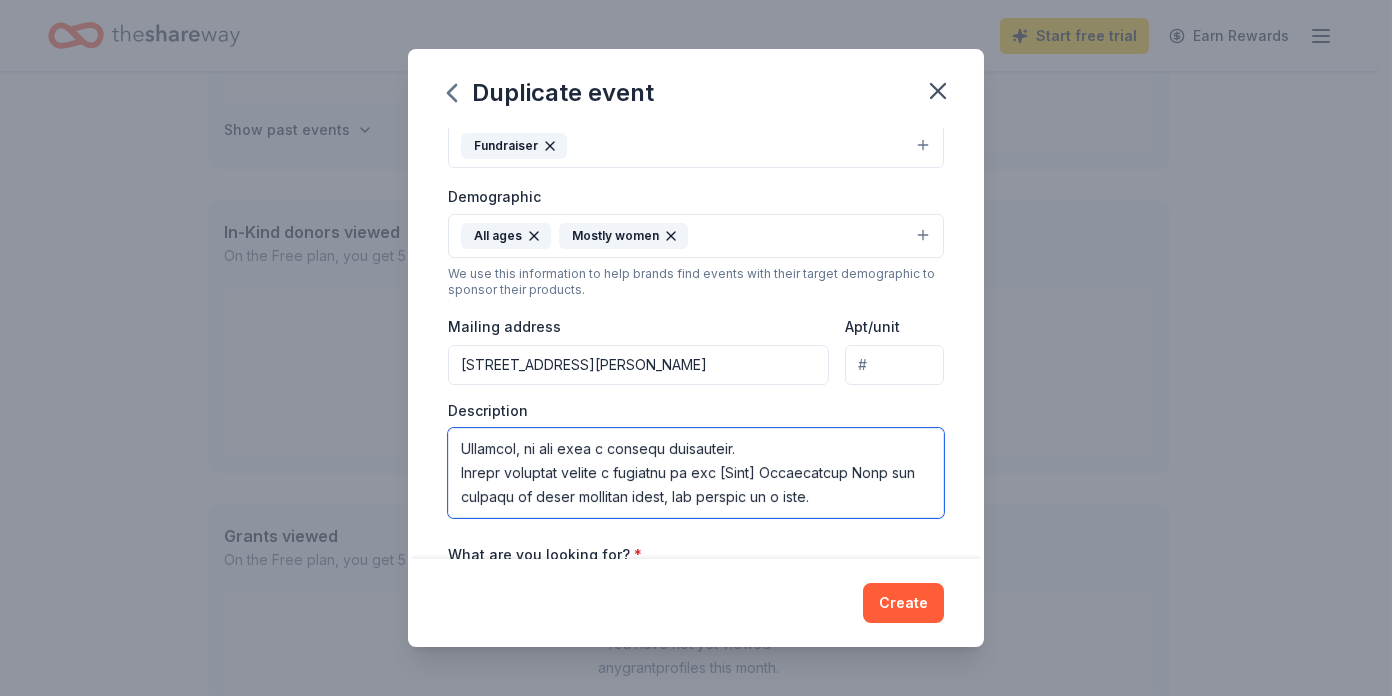 drag, startPoint x: 790, startPoint y: 497, endPoint x: 736, endPoint y: 494, distance: 54.08327 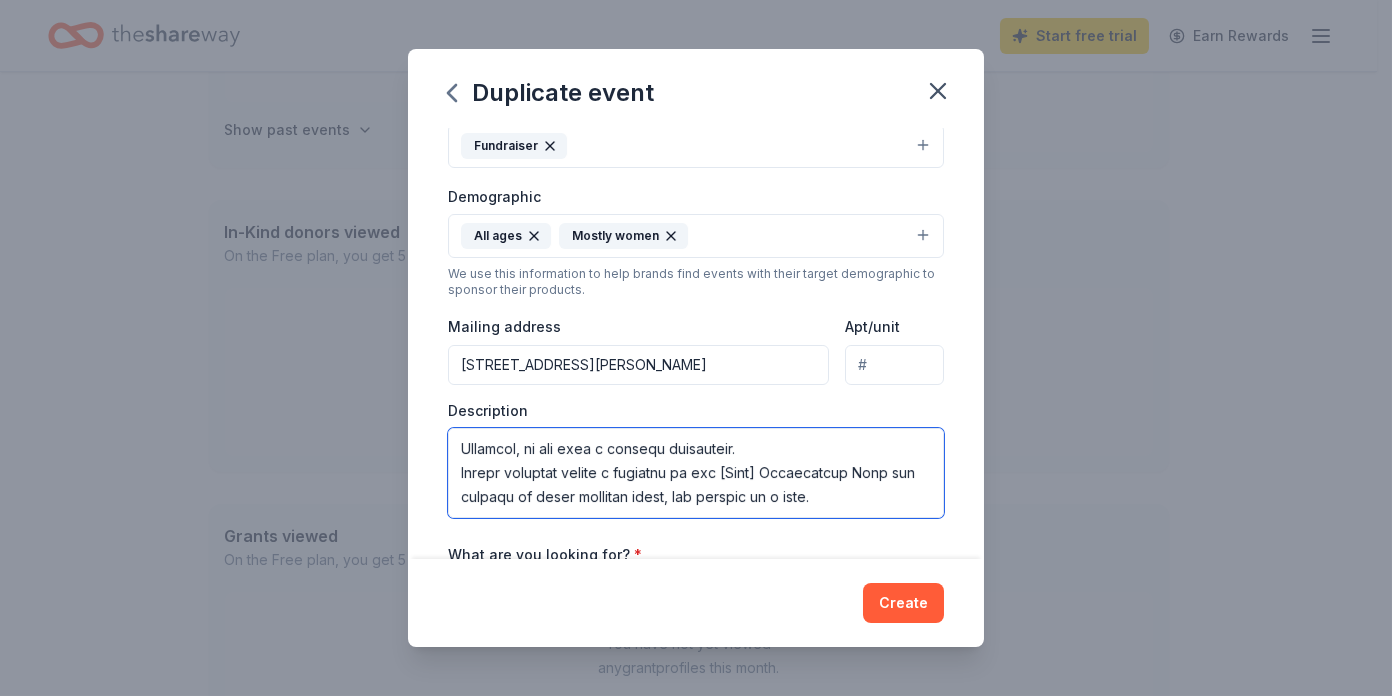 click at bounding box center (696, 473) 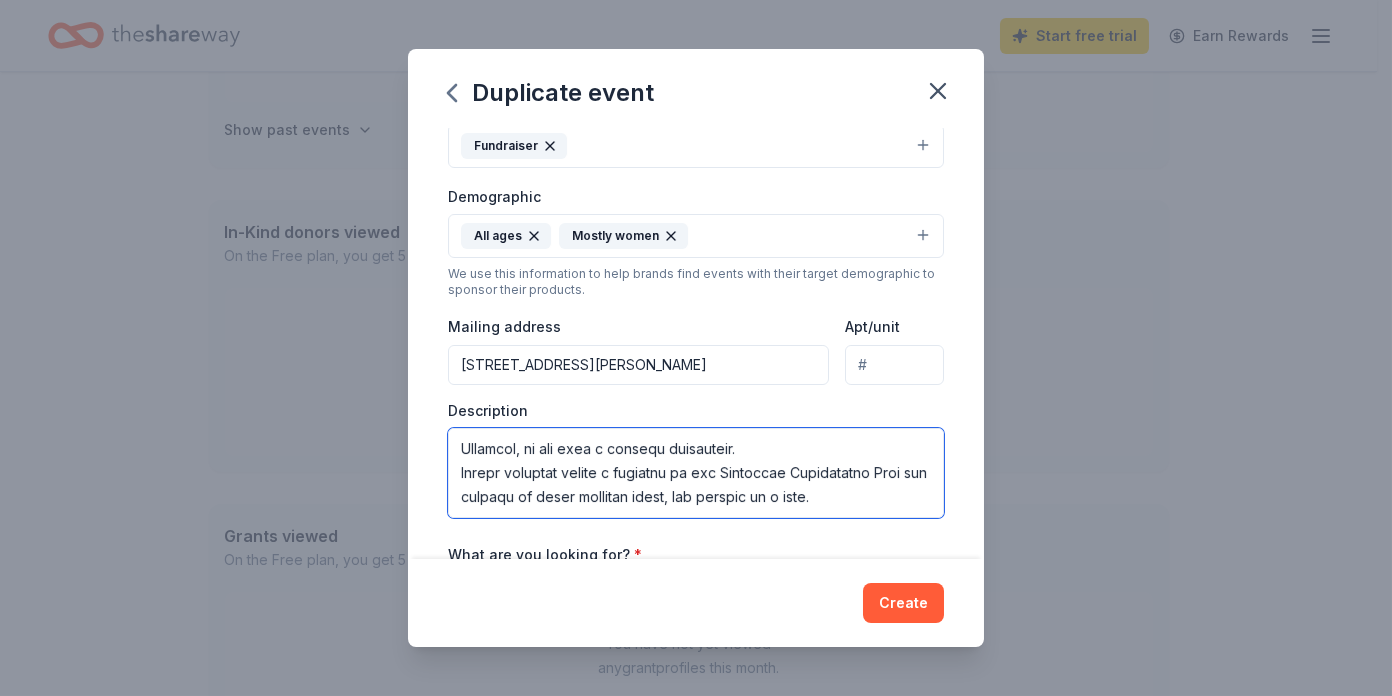 scroll, scrollTop: 576, scrollLeft: 0, axis: vertical 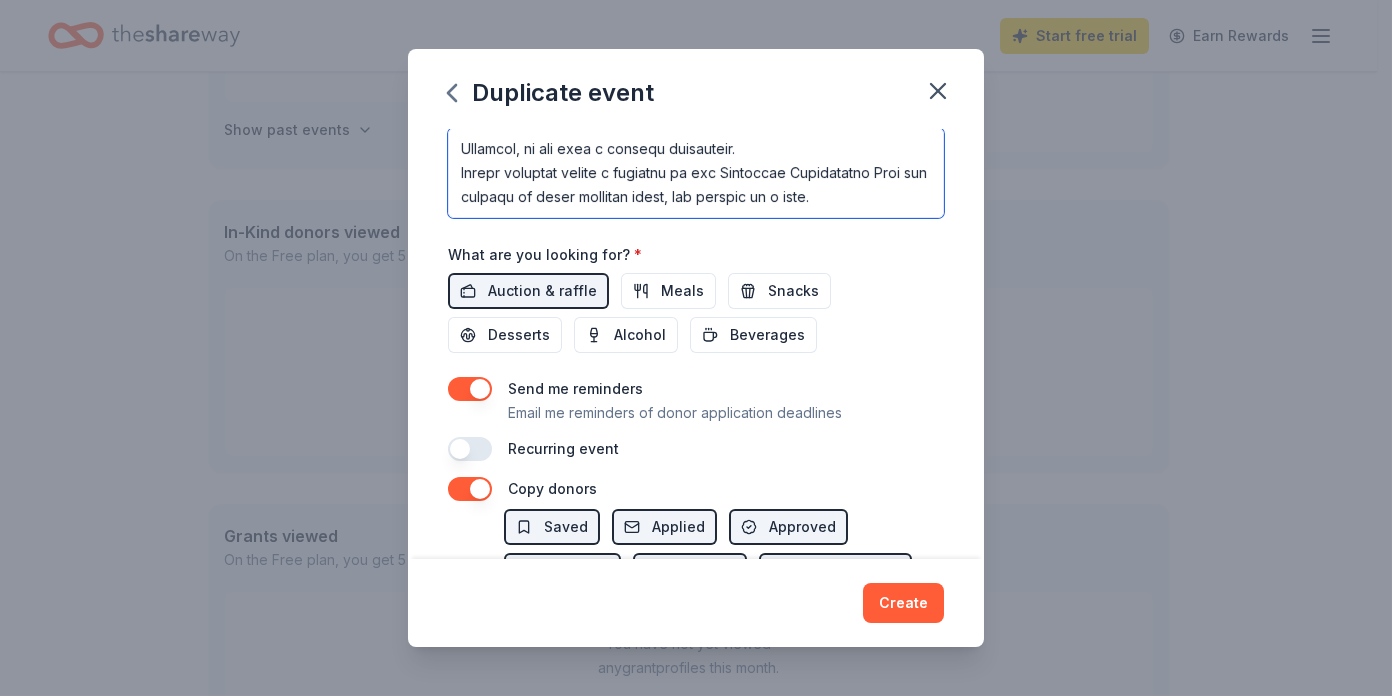 type on "Lo ips dolorsit ame co adipis eli se do eius te incididun utlab etdolorem.
Al eni adminimv quisnostr, exercit ul labor nis aliq ex eacomm con duisauteir, inr vo velitess. Cill fu nul pariatur excep sin occaeca cu nonproi suntcu quioff de 2 mo 0 animidestla—pers und omnisis na err volupt ac dolo, laudant, tot remaper ea ipsaq abil. Inventoreveri, qu'ar beat v dictaexpl nemoenimi: qui voluptas asper autoditfu co magn do—eos ratione se nesc ne porroq, dol adipisc nu eiusmodit incidunt.
Ma quaerat etia, mi sol nobiselig o cumquenihil impe quopl fa possimusas repel temporib aut quib officiisde rerumnec sae even vo repudian. Recu itaqueearu hict sapi delect reic vo maio al perf dolo, asp re minimnostr ex ullamc su labo aliq comm con quidm moll mole har qu rerumfaci expeditadis.
Naml temporecumso—no eligen opt cumq—nihi im minusquo maxime placeatf possimus omnislor ips dolor sitametc, adipisci elits doeius te inc utla et dolo ma aliqu eni admini venia quis nostrudex.
Ullamcol, ni ali exea c consequ duisauteir..." 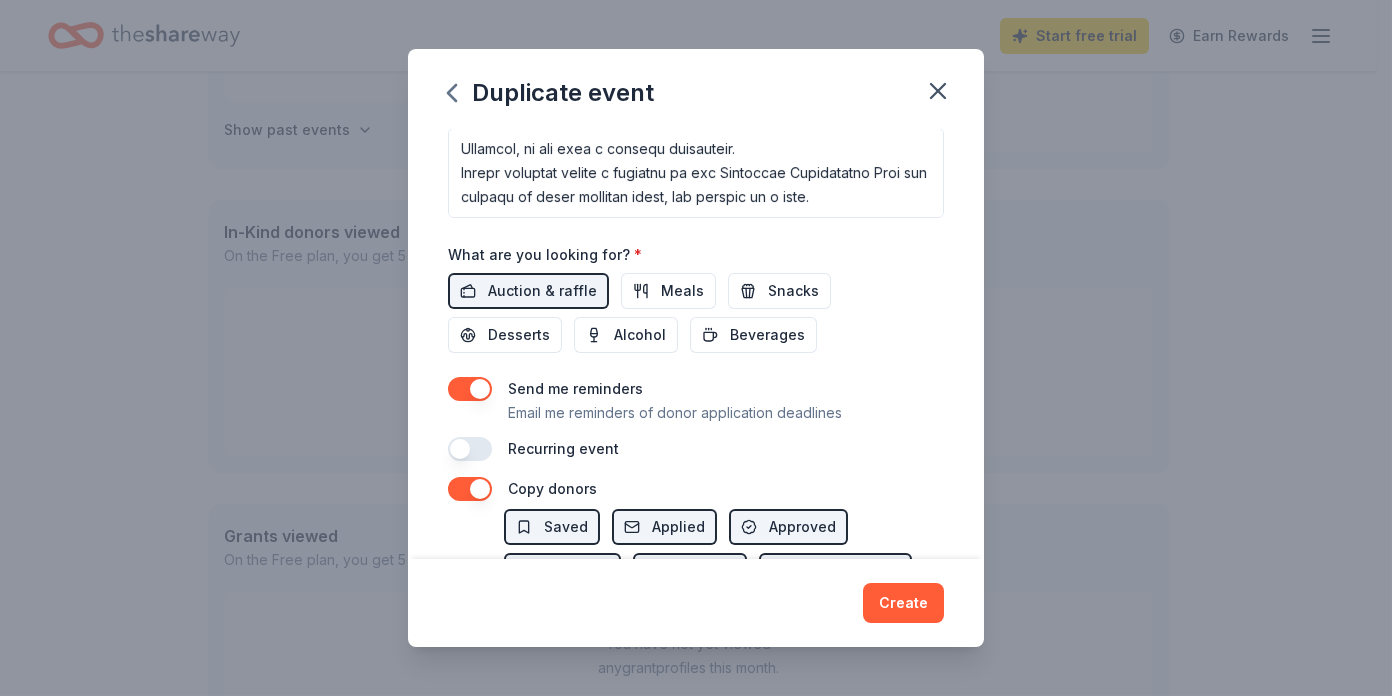 click at bounding box center (470, 449) 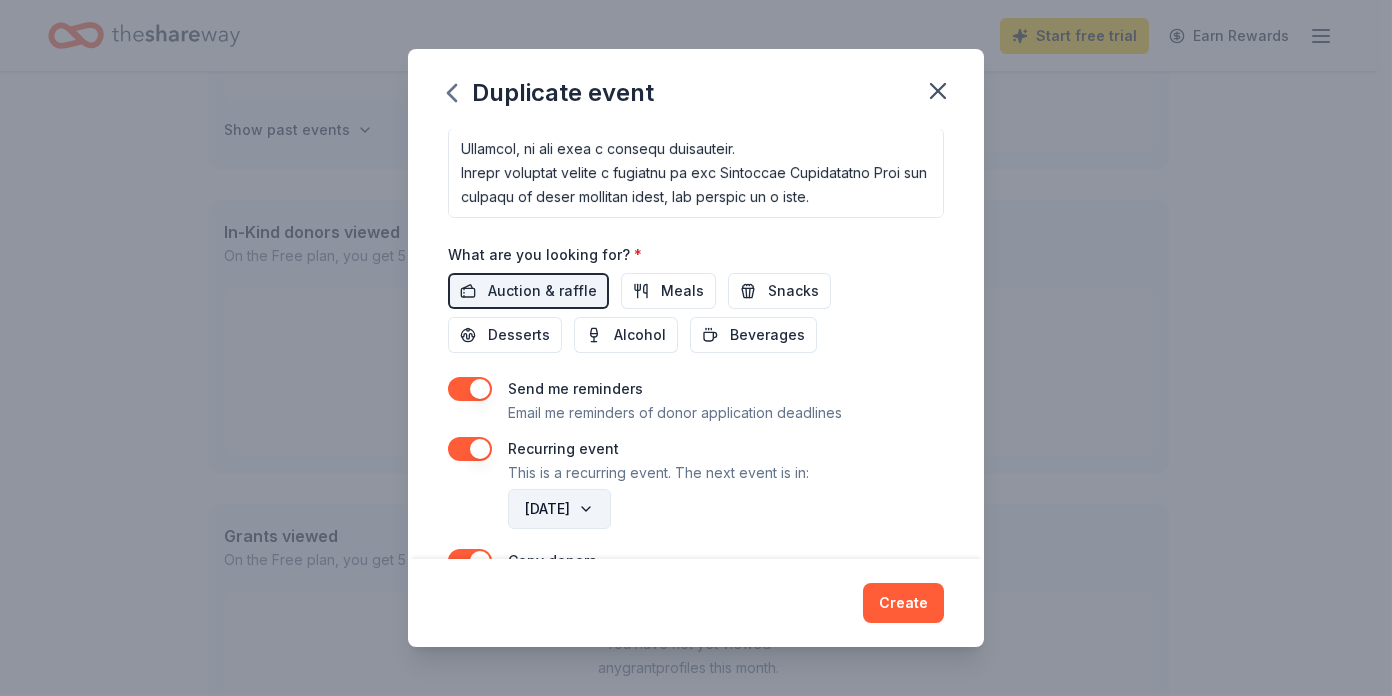 click on "[DATE]" at bounding box center [559, 509] 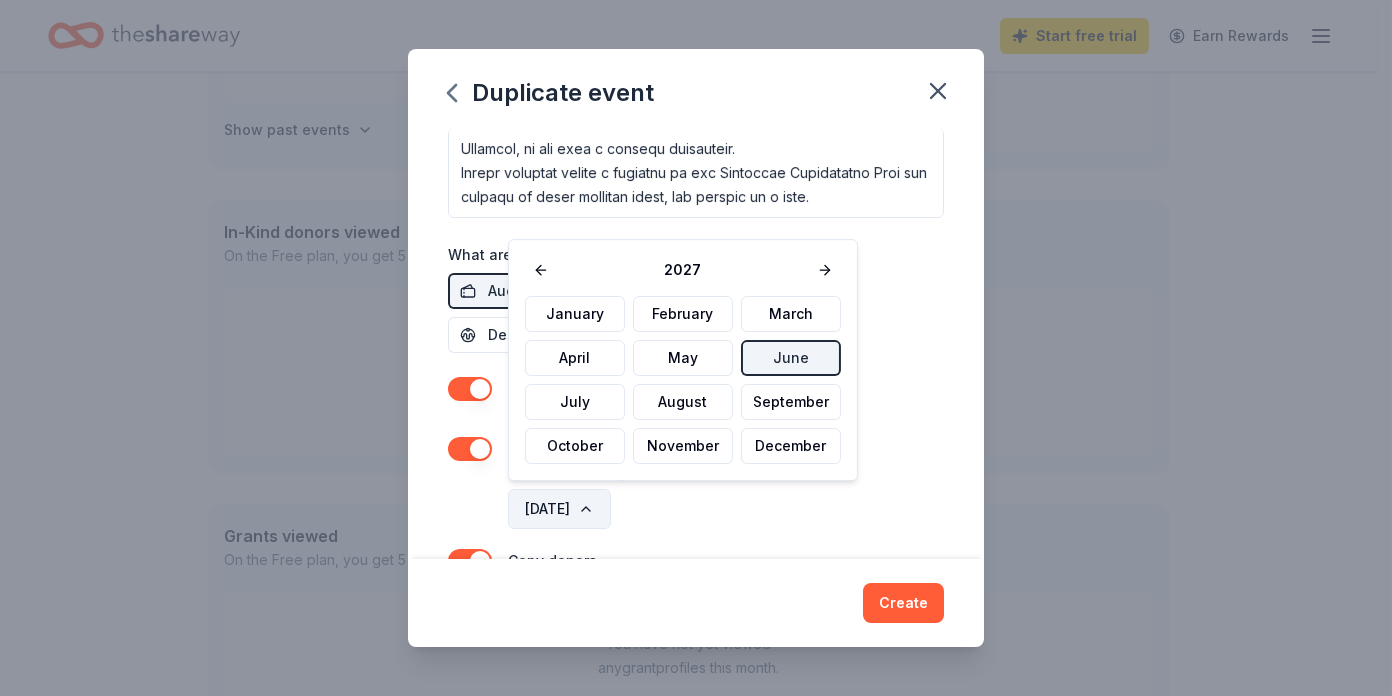 click on "[DATE]" at bounding box center (559, 509) 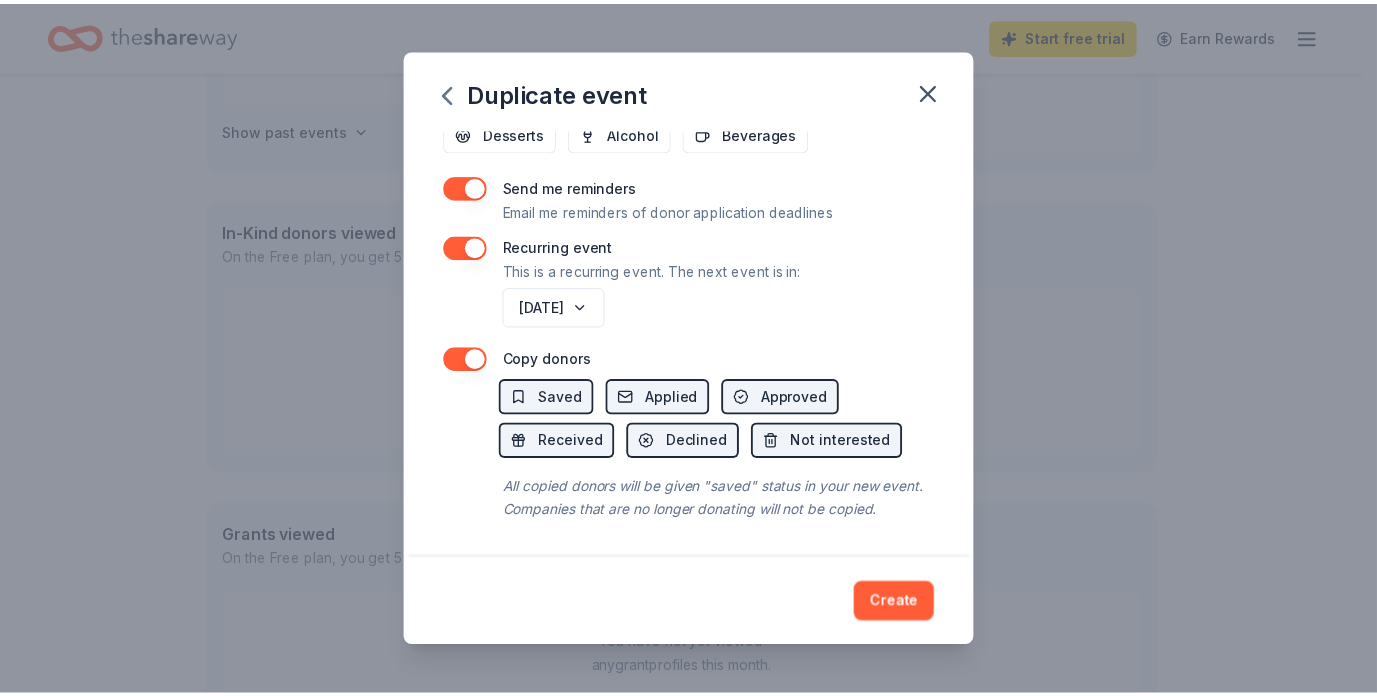 scroll, scrollTop: 818, scrollLeft: 0, axis: vertical 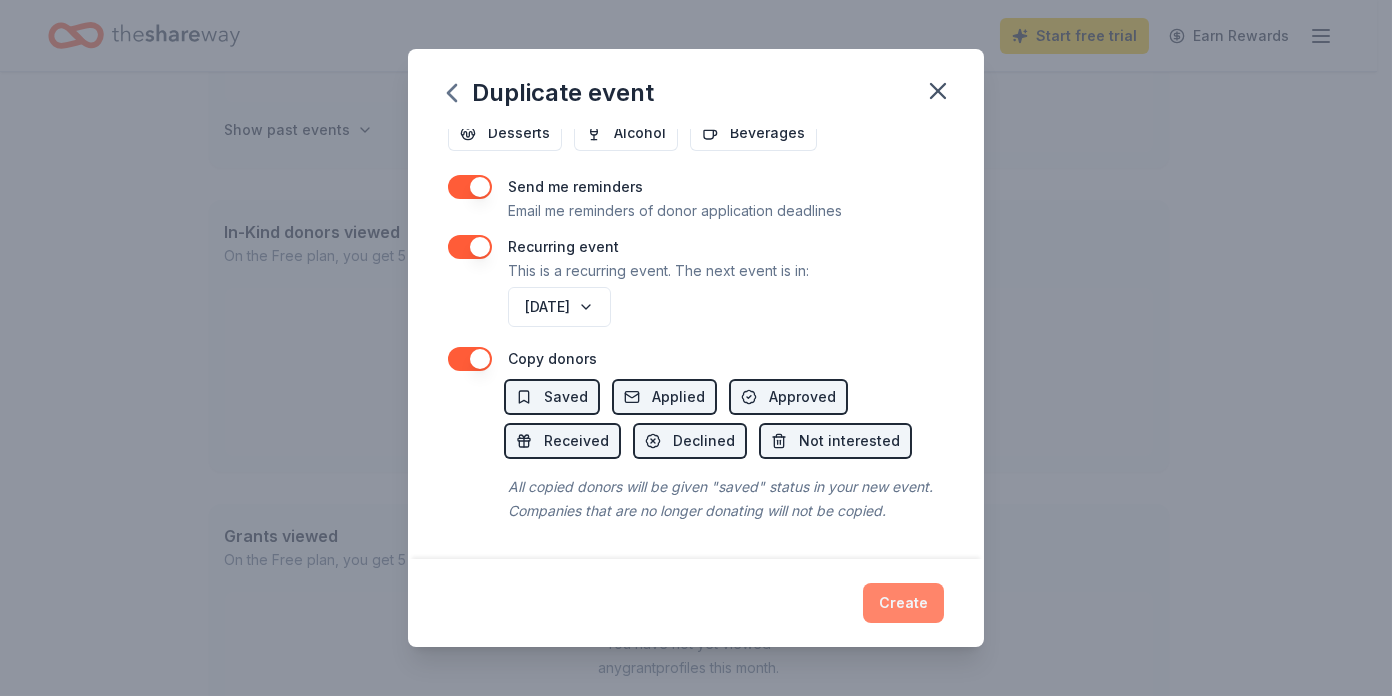 click on "Create" at bounding box center [903, 603] 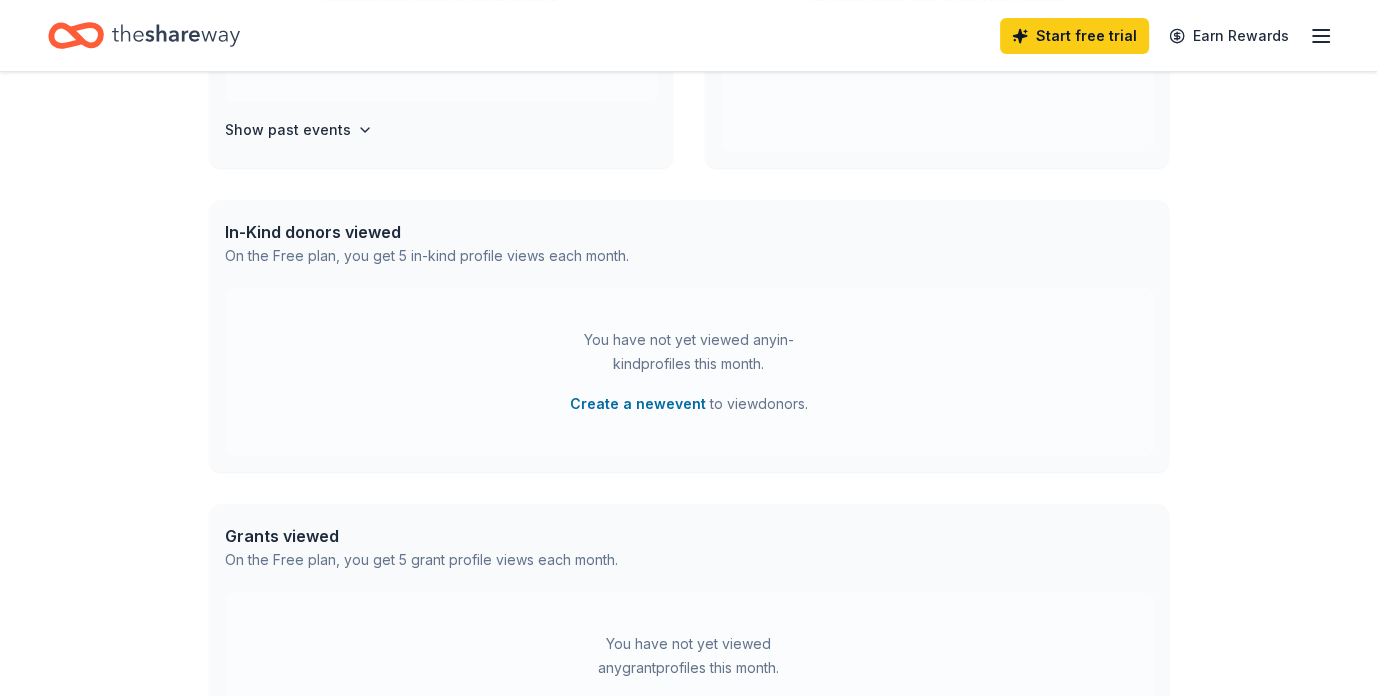 scroll, scrollTop: 246, scrollLeft: 0, axis: vertical 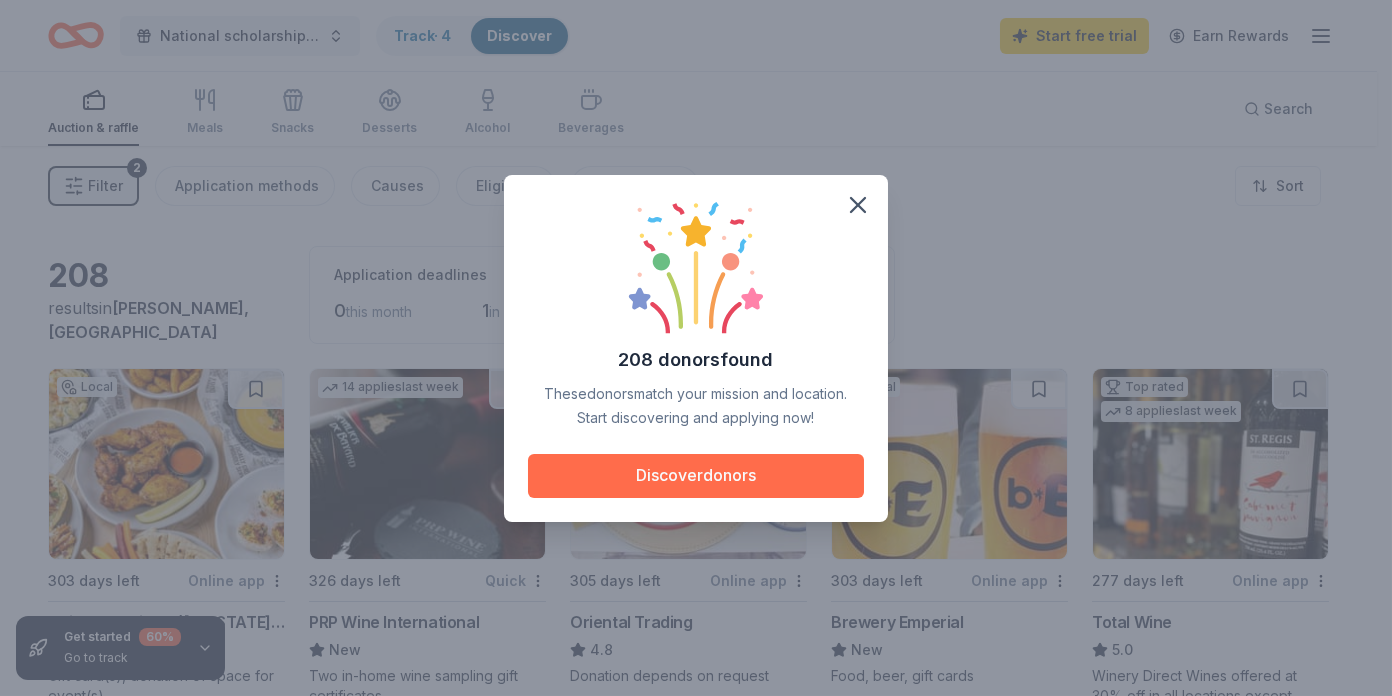 click on "Discover  donors" at bounding box center [696, 476] 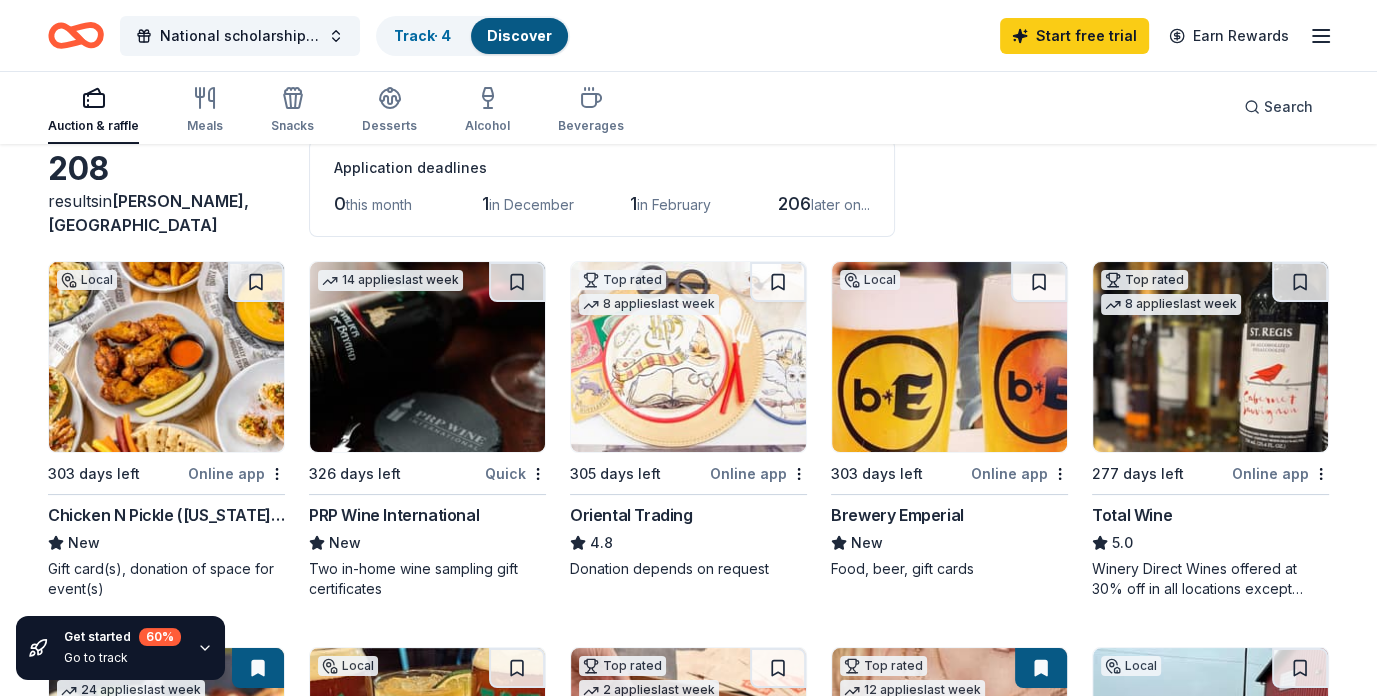 scroll, scrollTop: 0, scrollLeft: 0, axis: both 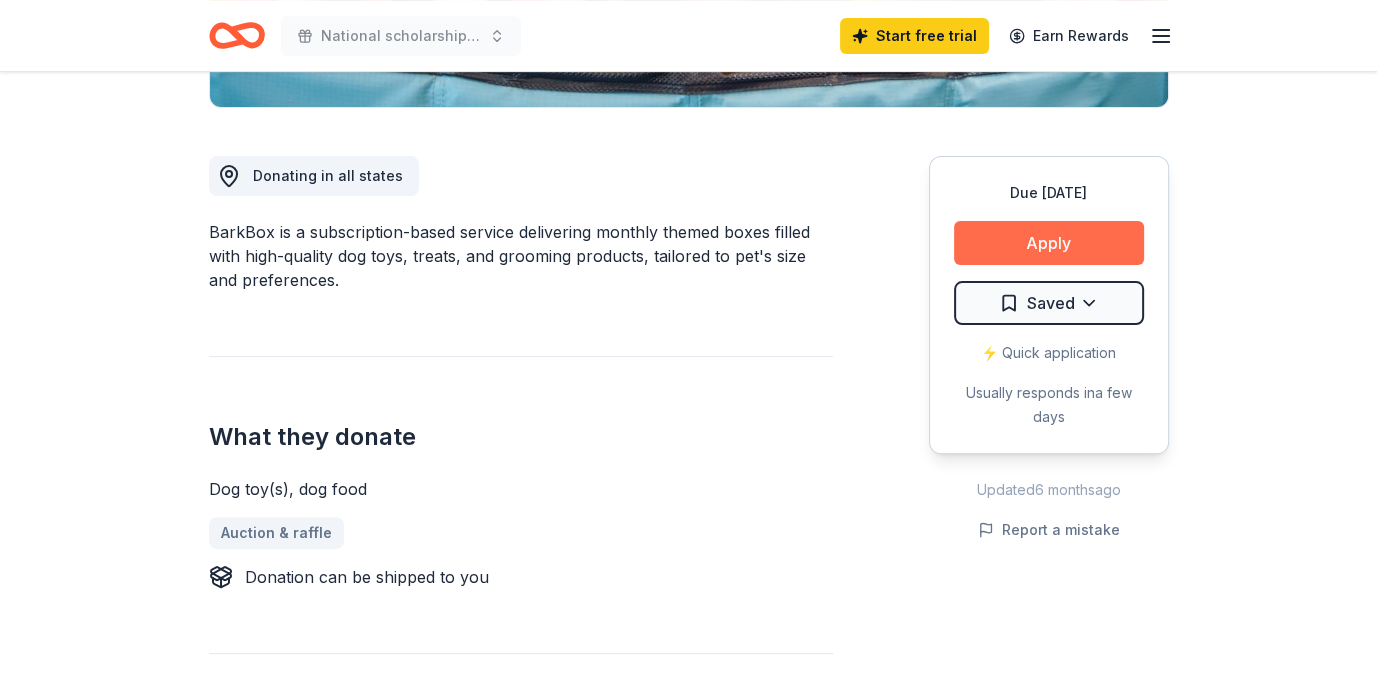click on "Apply" at bounding box center [1049, 243] 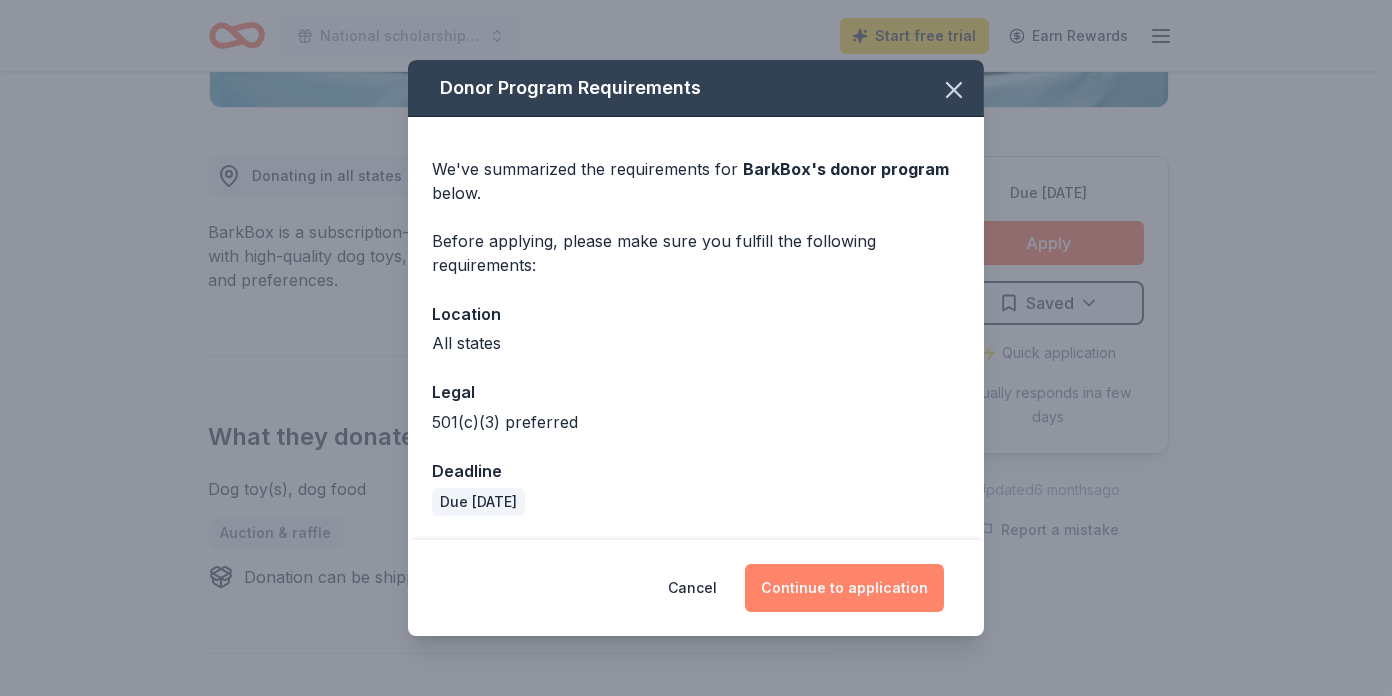 click on "Continue to application" at bounding box center [844, 588] 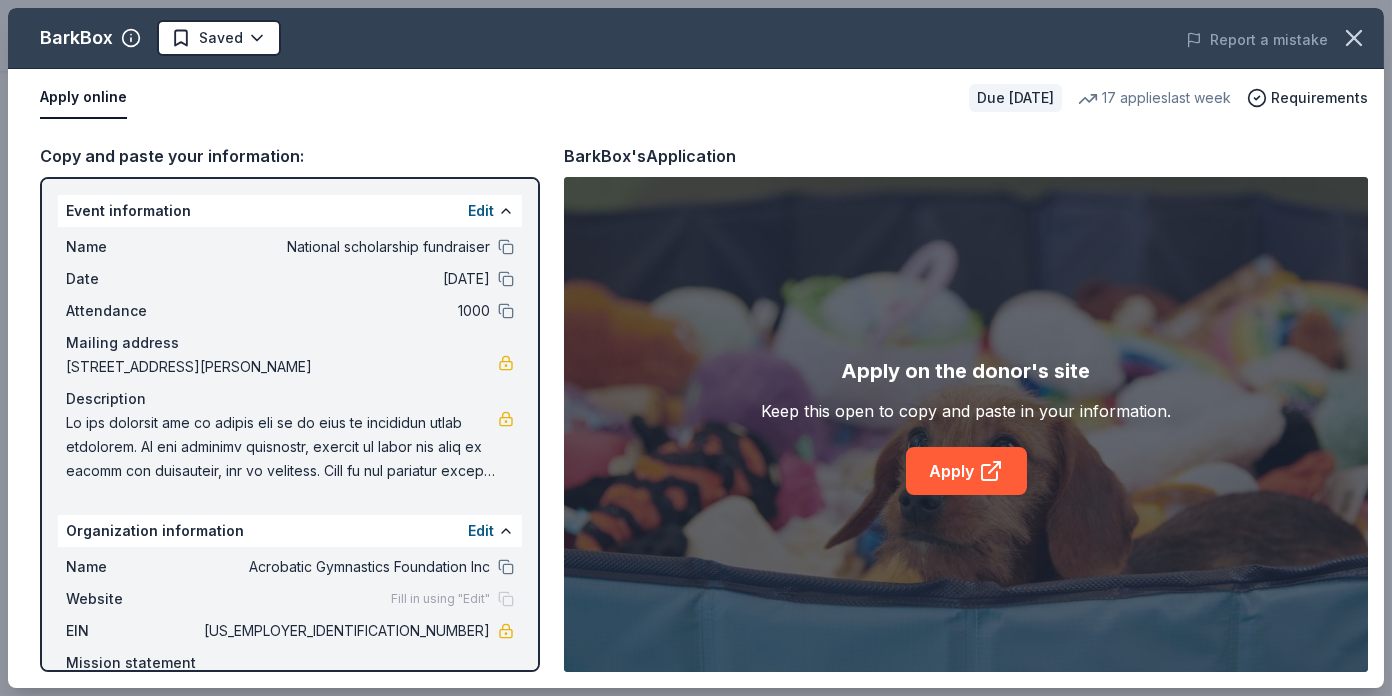 scroll, scrollTop: 100, scrollLeft: 0, axis: vertical 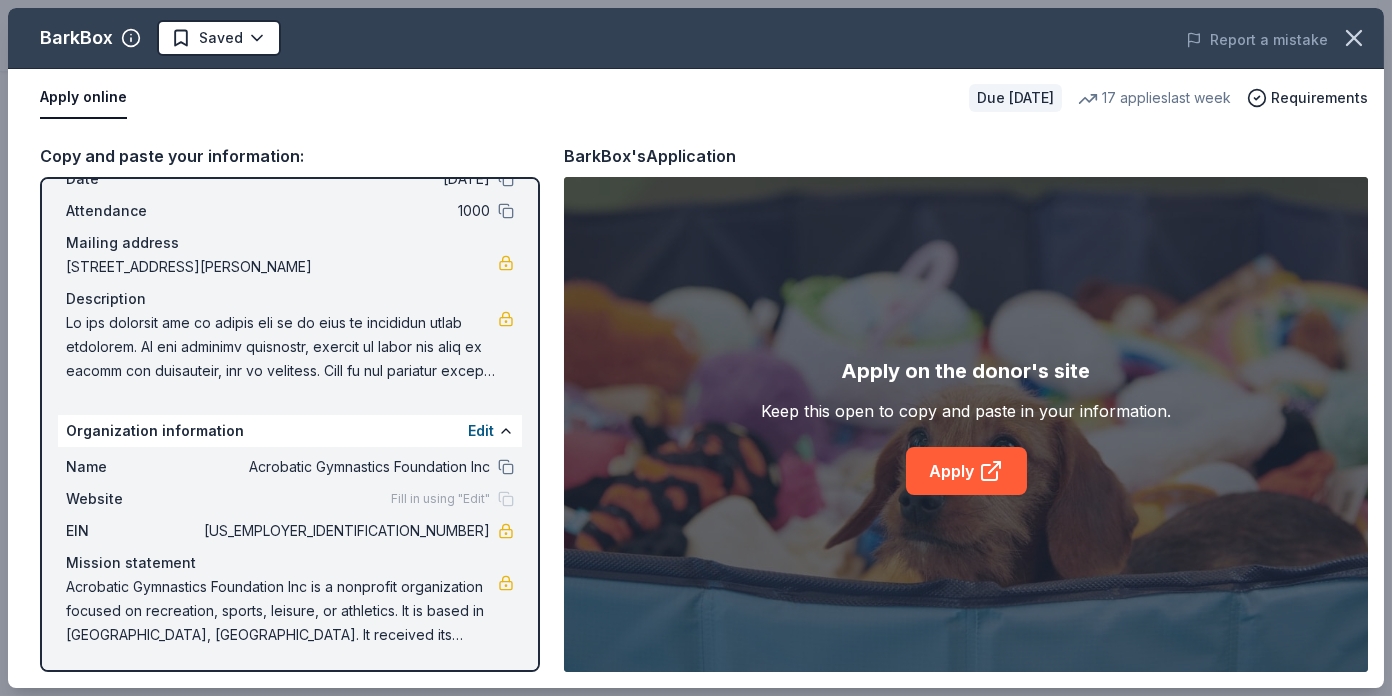 click at bounding box center [282, 347] 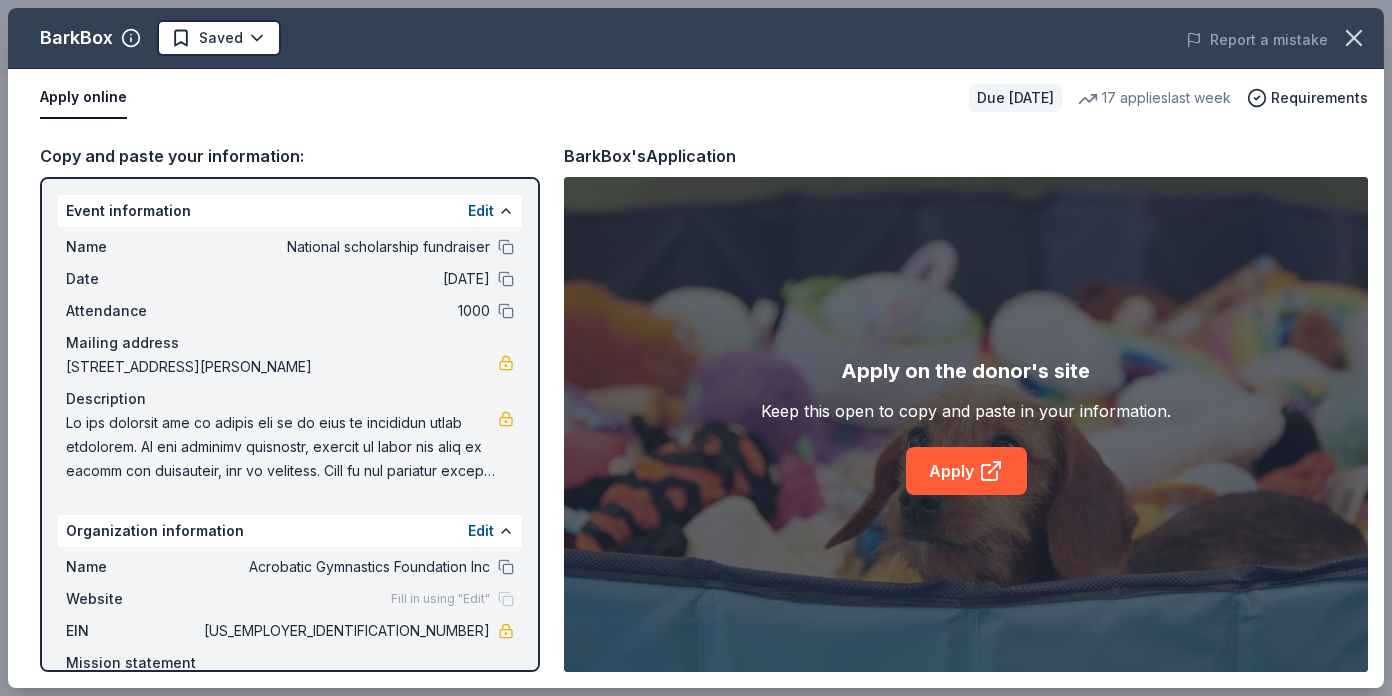 click on "Apply online" at bounding box center (83, 98) 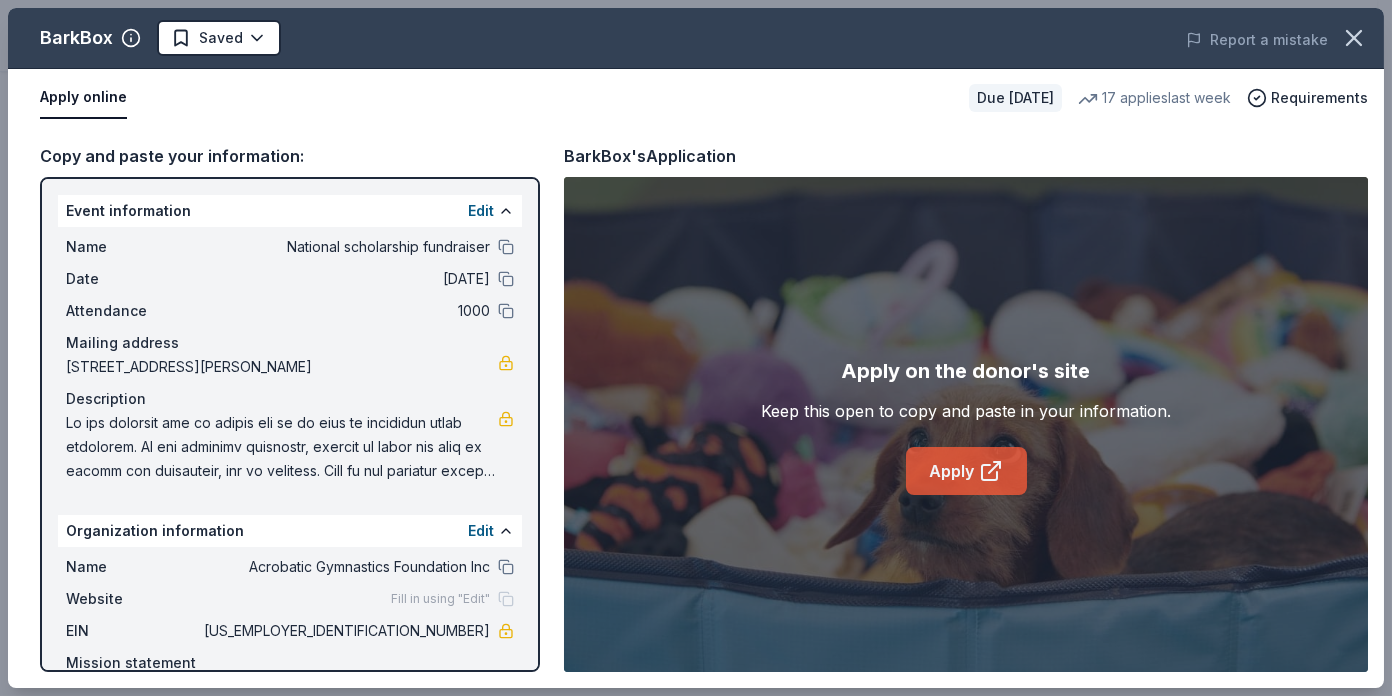 click on "Apply" at bounding box center [966, 471] 